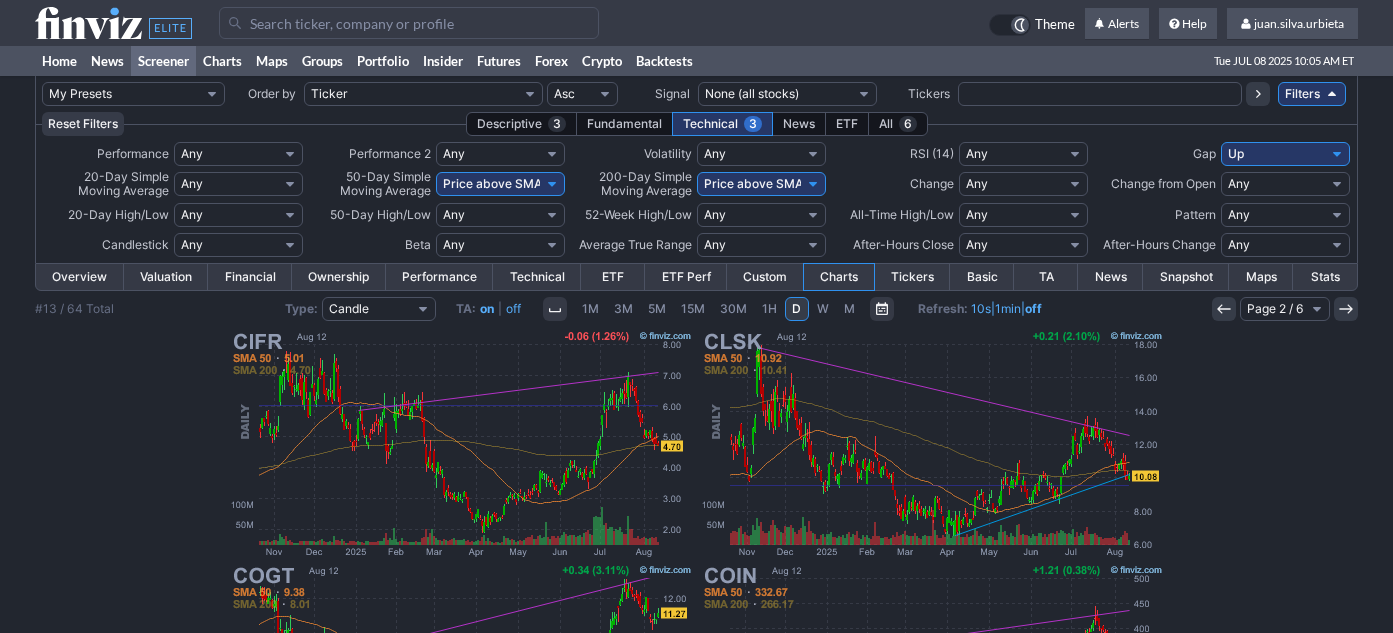 scroll, scrollTop: 0, scrollLeft: 0, axis: both 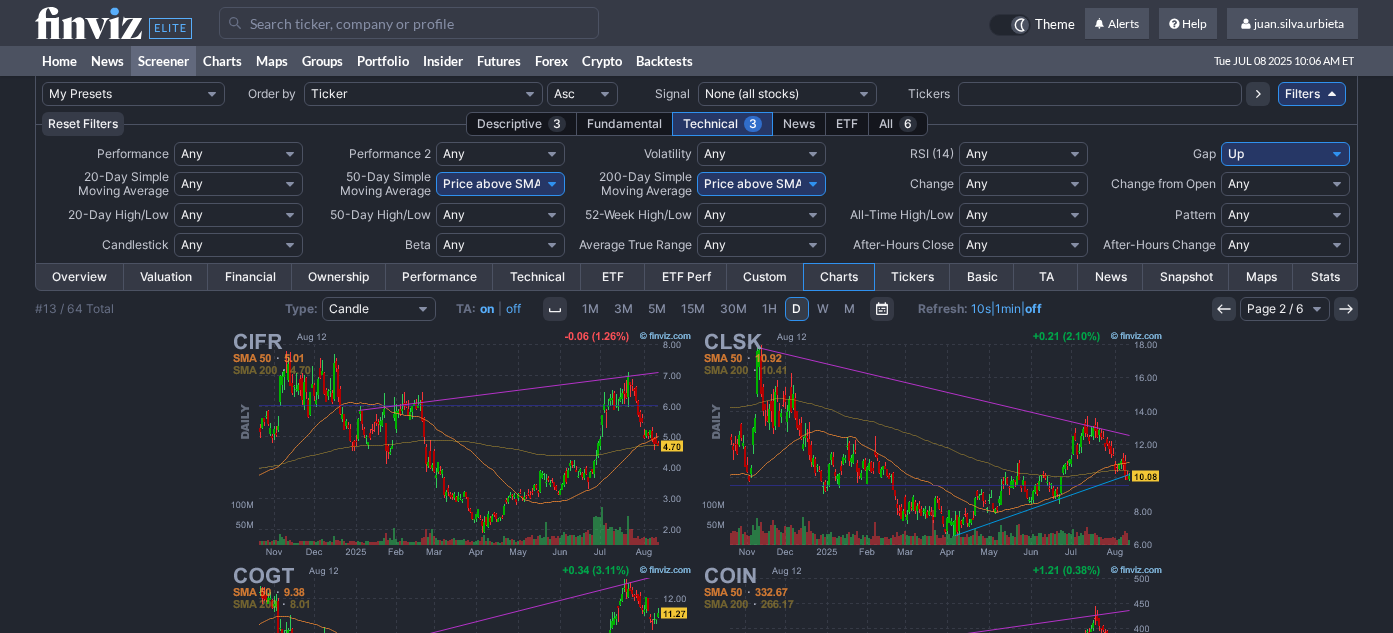 click on "My Presets
-Save Screen
-Edit Screens
s: nuevo 2 2025
s: intradia
s: CAIDA  FUERTE REBOTES
s: NUEVO 2025
s: Strong up trend
s: cdi 52 nuevos altos
s: cdi2
s: cdi new 52
s: intradia nuevos altos
s: JULIAN KOMAR
p: Prueba 1" at bounding box center [133, 94] 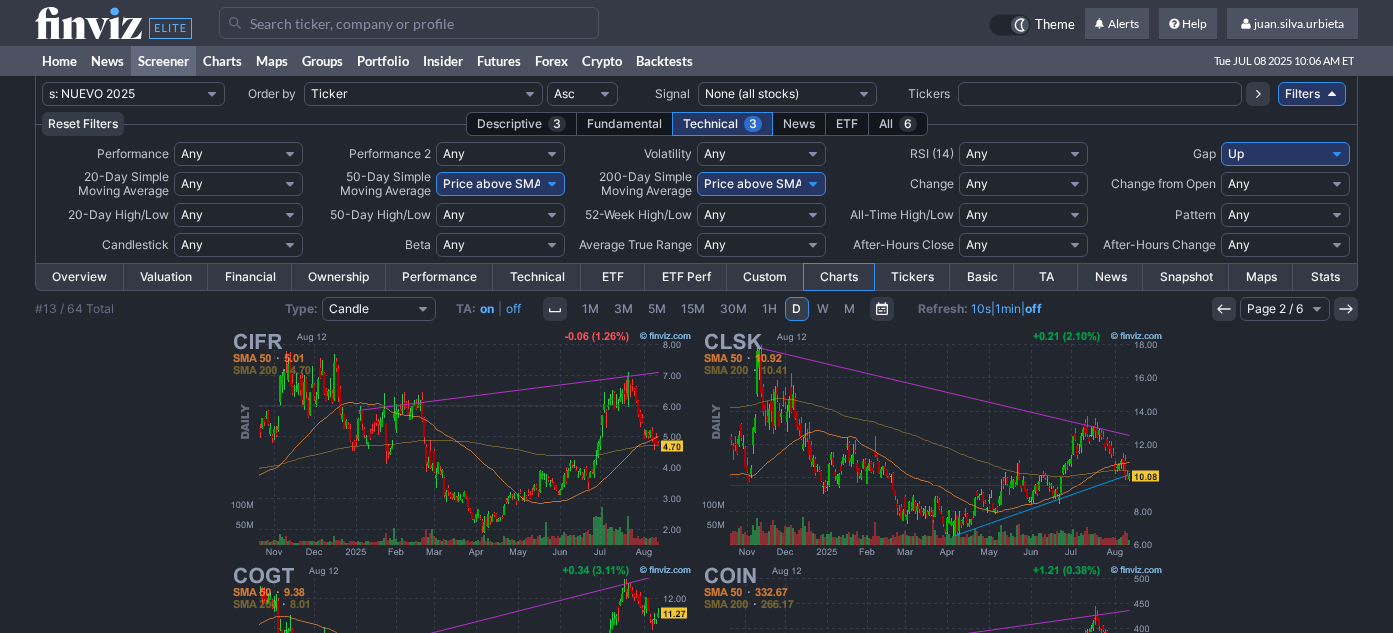 click on "My Presets
-Save Screen
-Edit Screens
s: nuevo 2 2025
s: intradia
s: CAIDA  FUERTE REBOTES
s: NUEVO 2025
s: Strong up trend
s: cdi 52 nuevos altos
s: cdi2
s: cdi new 52
s: intradia nuevos altos
s: JULIAN KOMAR
p: Prueba 1" at bounding box center [133, 94] 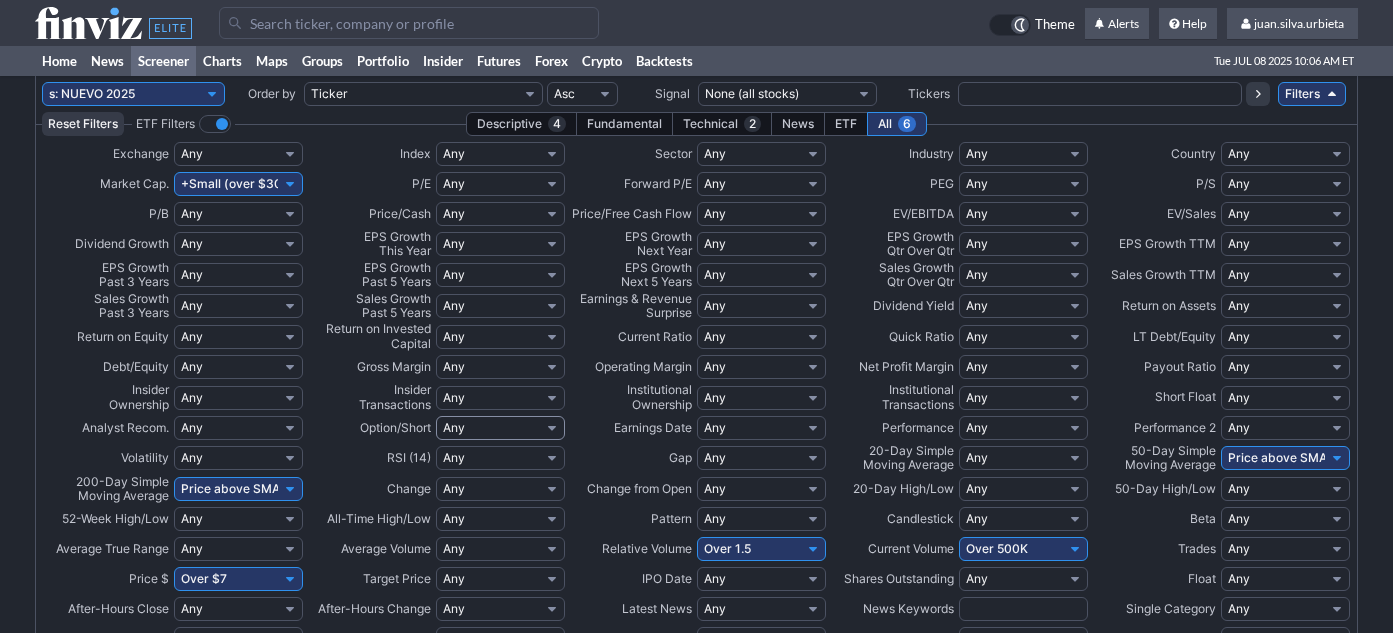 scroll, scrollTop: 1, scrollLeft: 0, axis: vertical 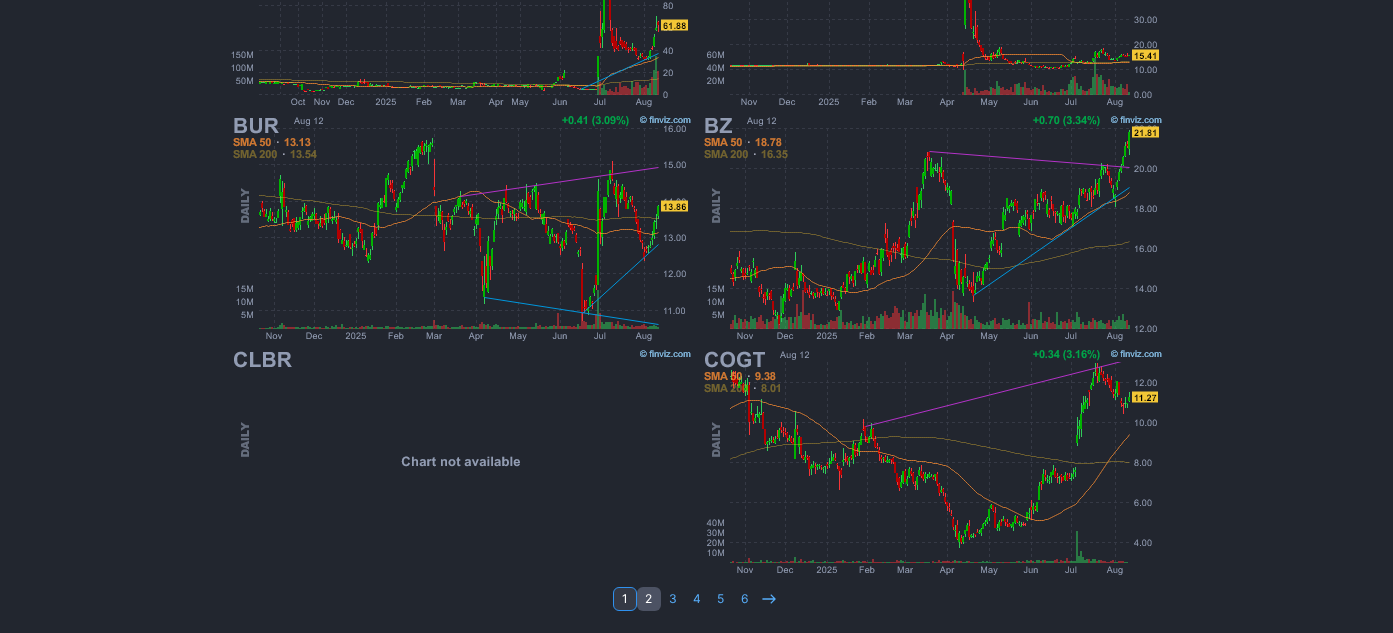 click on "2" at bounding box center (649, 599) 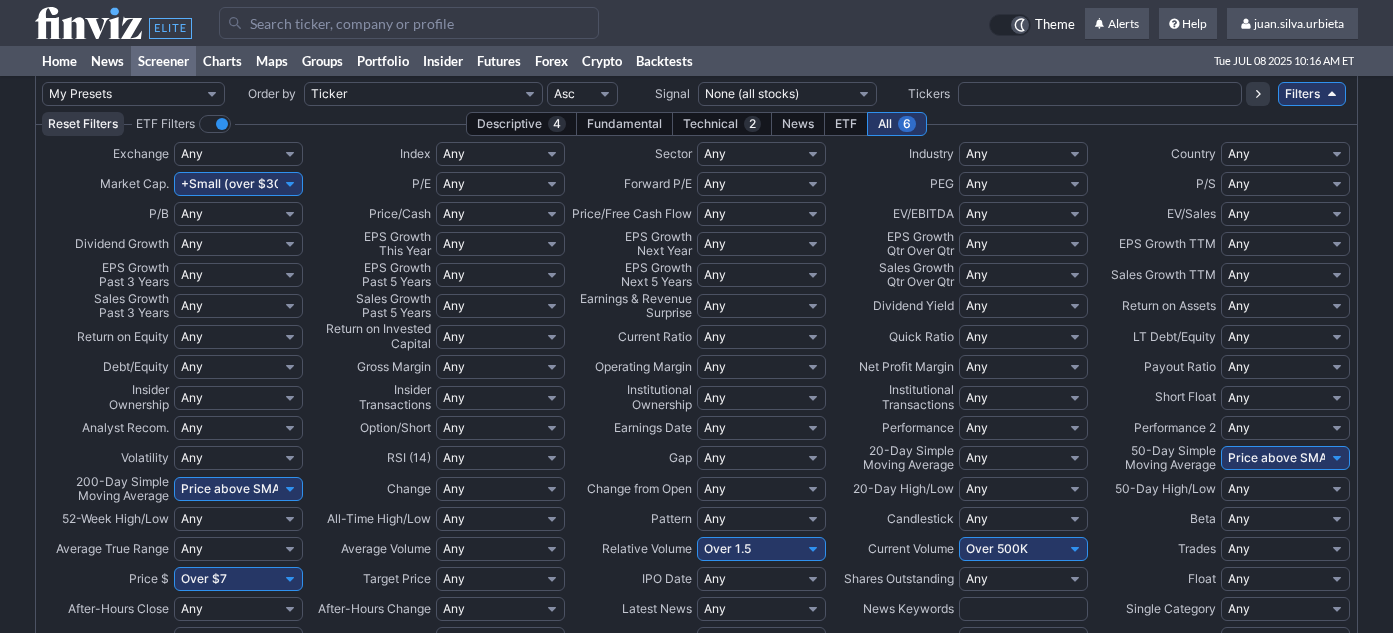 scroll, scrollTop: 600, scrollLeft: 0, axis: vertical 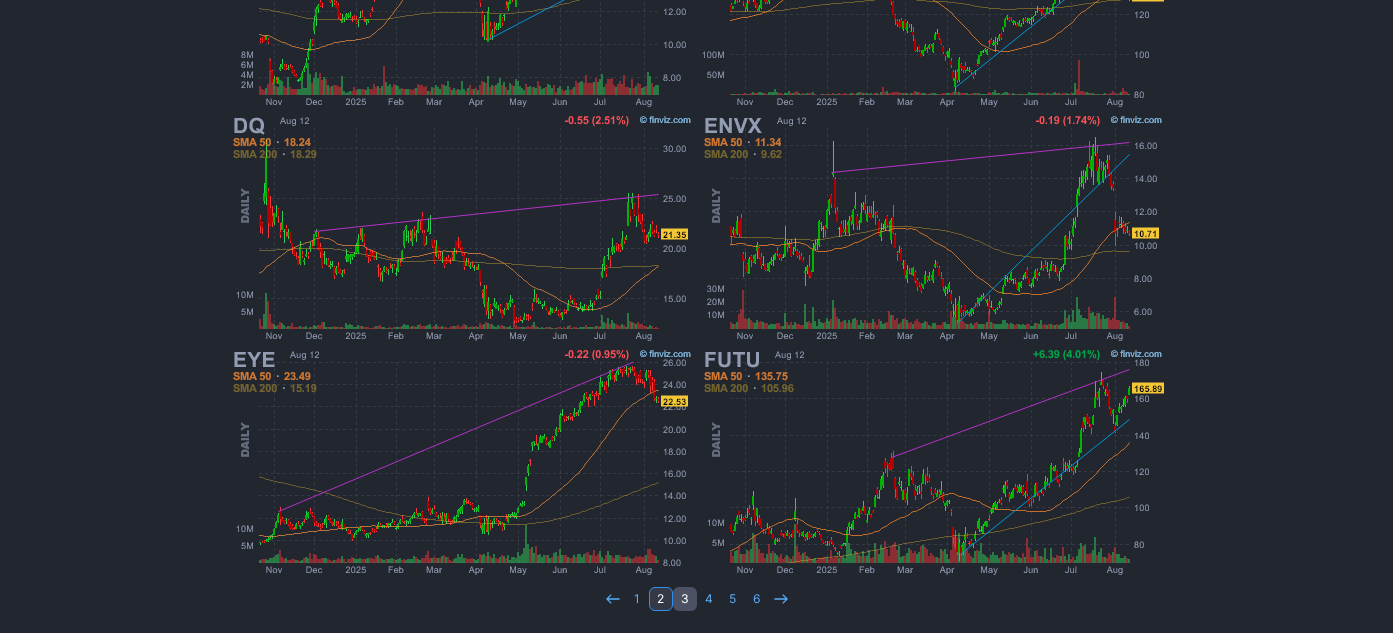 click on "3" at bounding box center (685, 599) 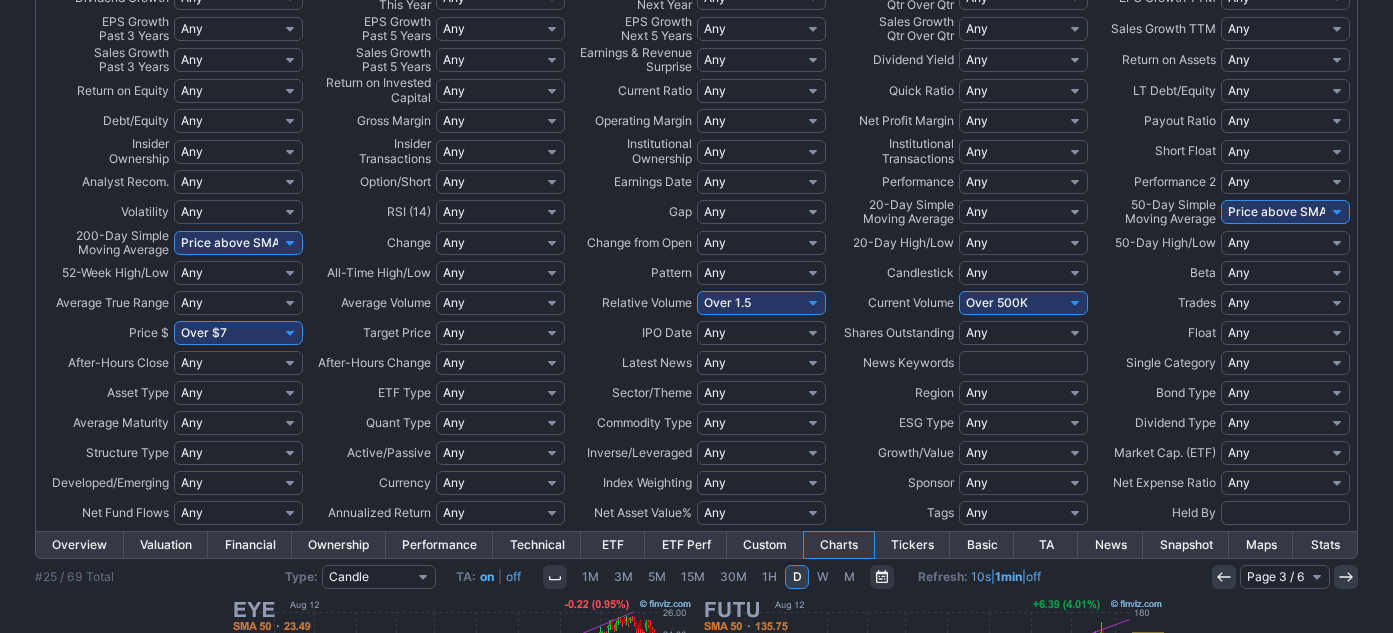 scroll, scrollTop: 0, scrollLeft: 0, axis: both 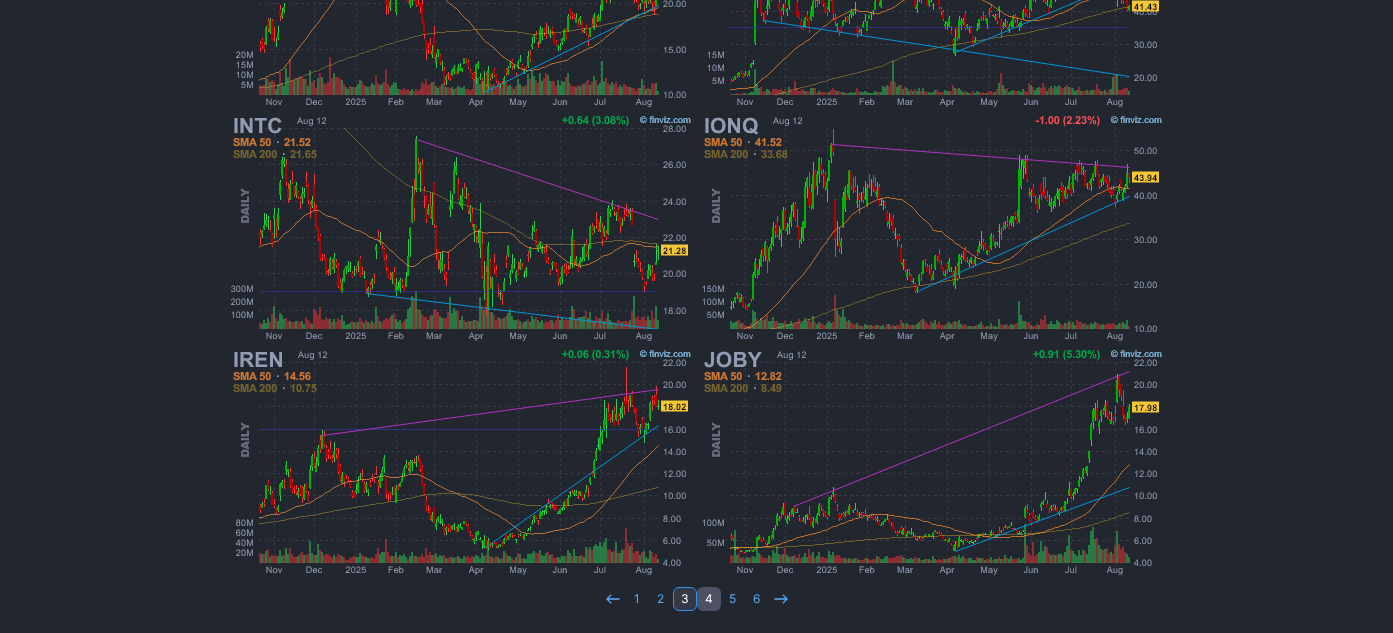 click on "4" at bounding box center (709, 599) 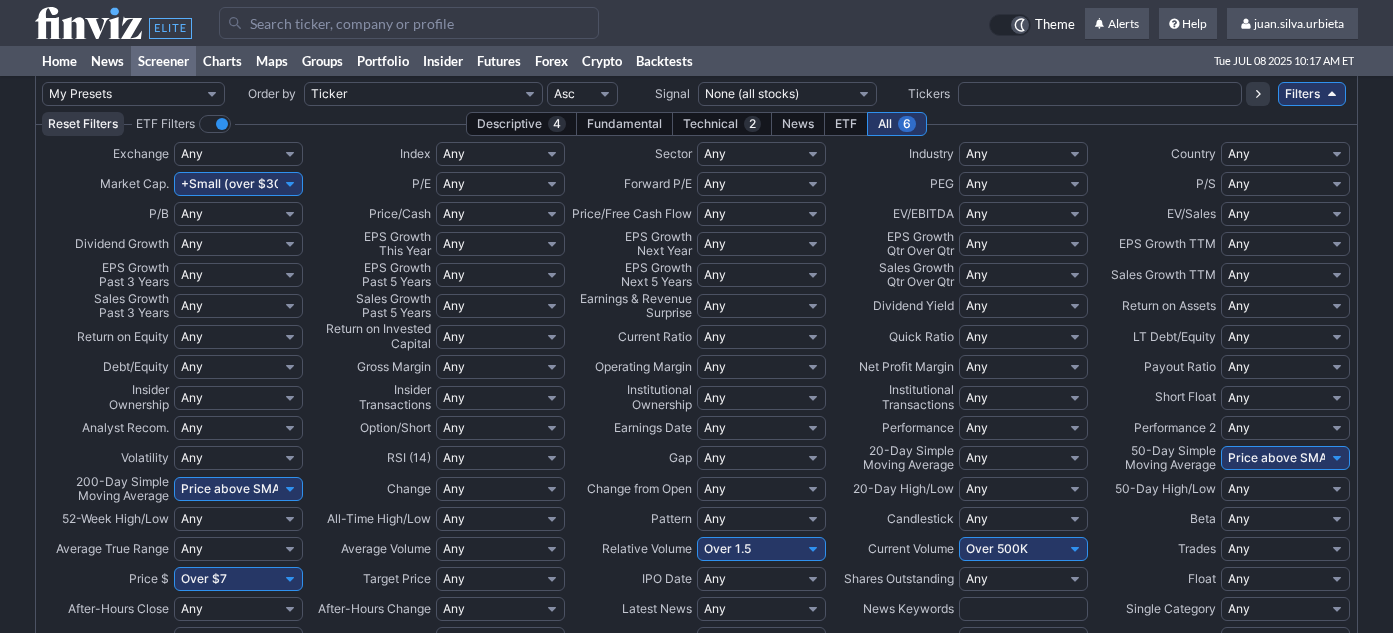 scroll, scrollTop: 301, scrollLeft: 0, axis: vertical 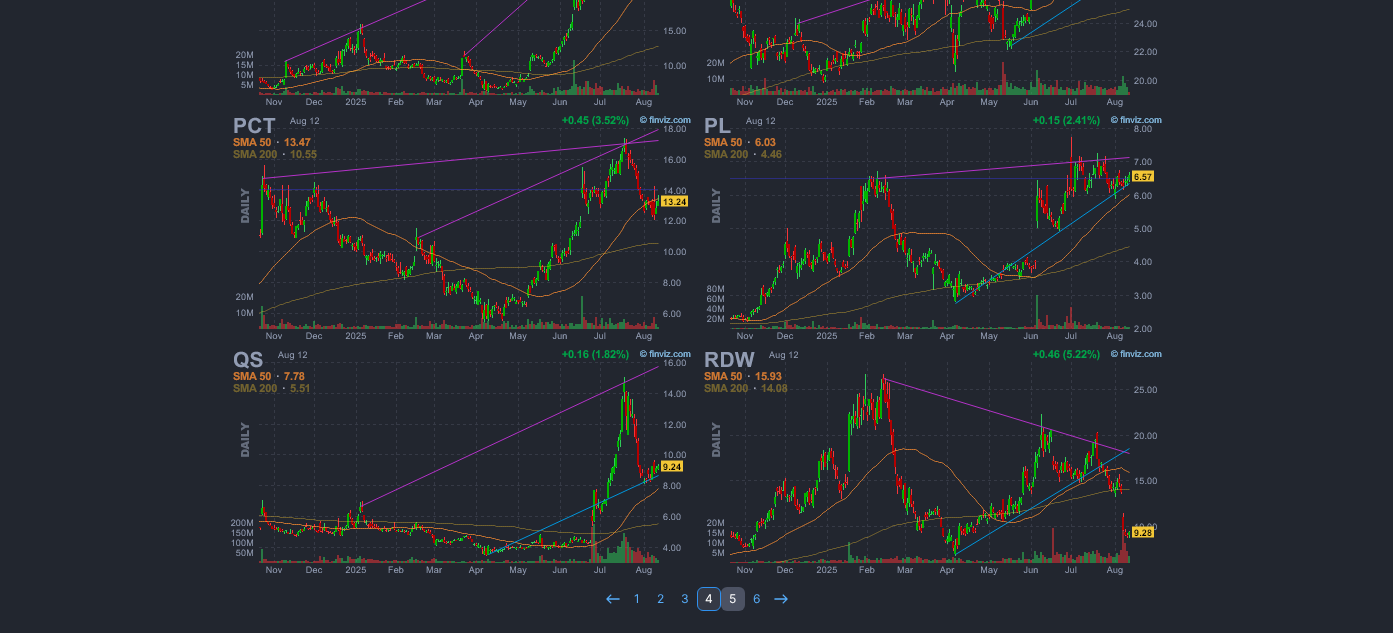 click on "5" at bounding box center [733, 599] 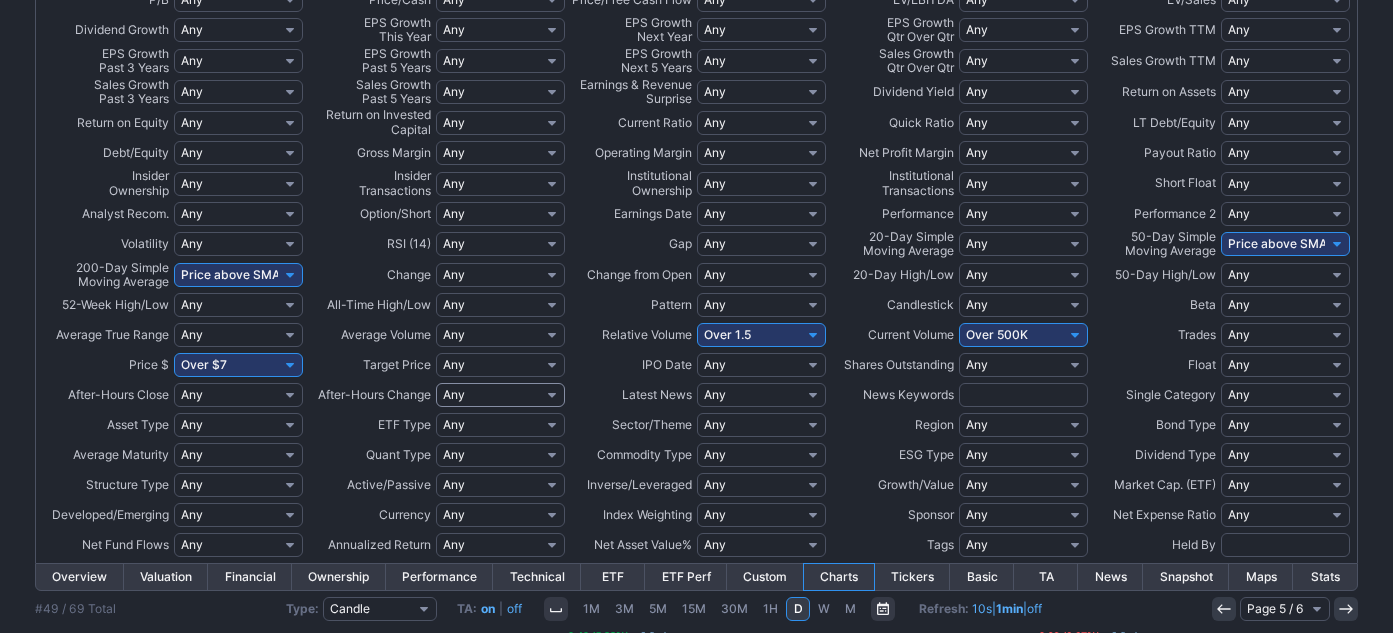 scroll, scrollTop: 0, scrollLeft: 0, axis: both 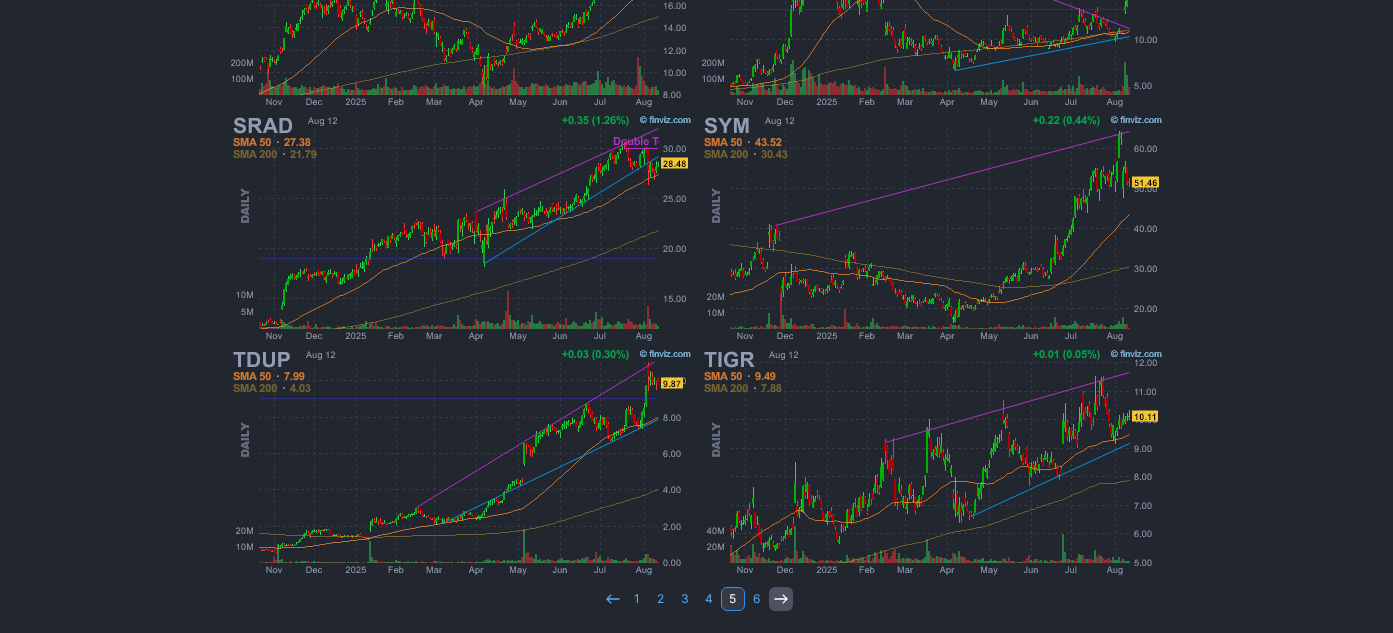 click at bounding box center (781, 599) 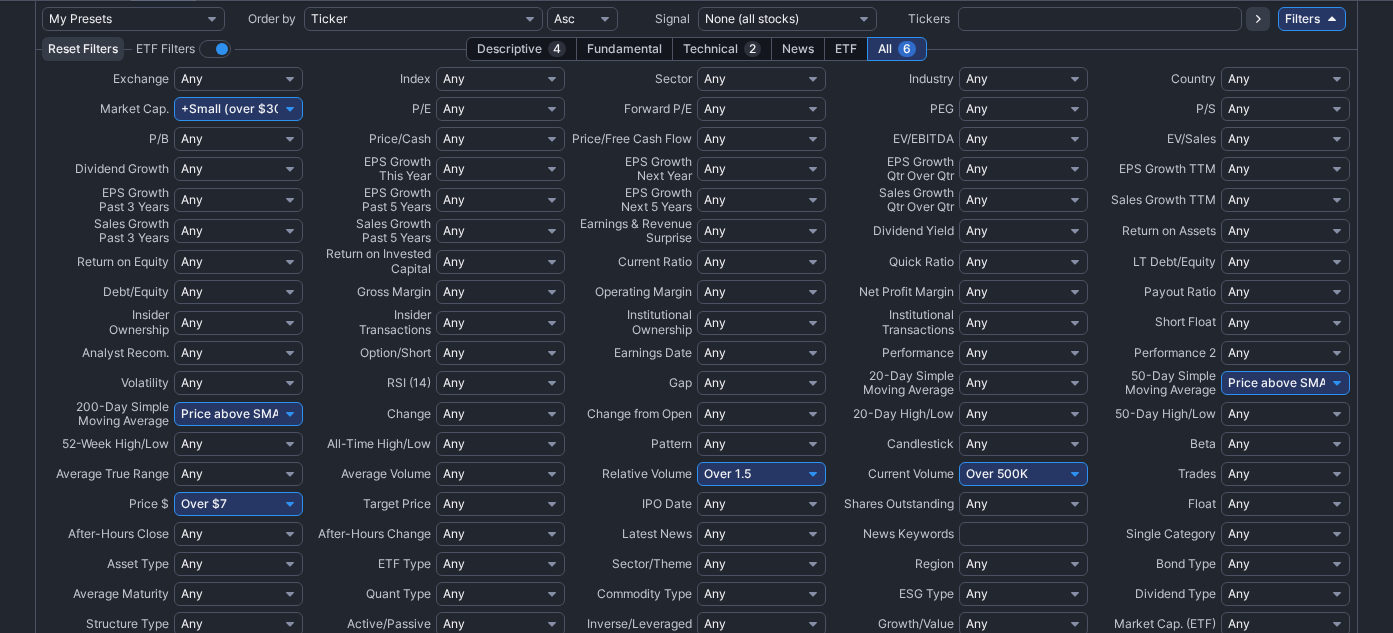 scroll, scrollTop: 0, scrollLeft: 0, axis: both 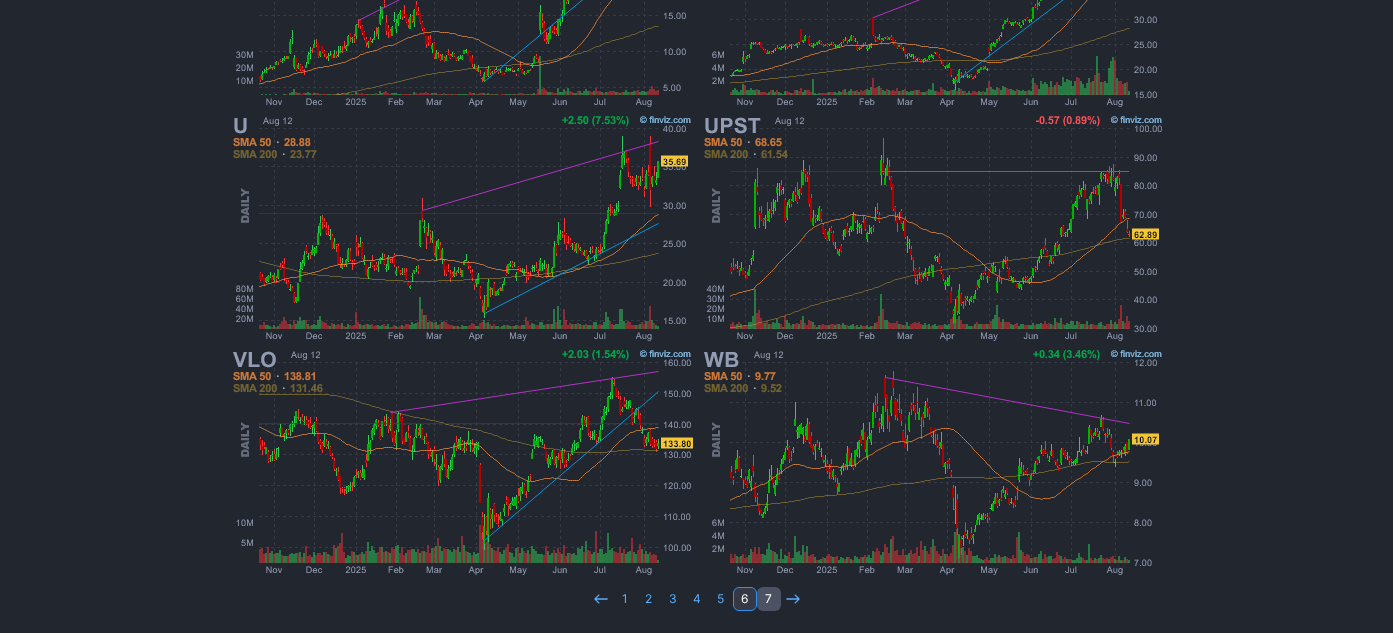 click on "7" at bounding box center (769, 599) 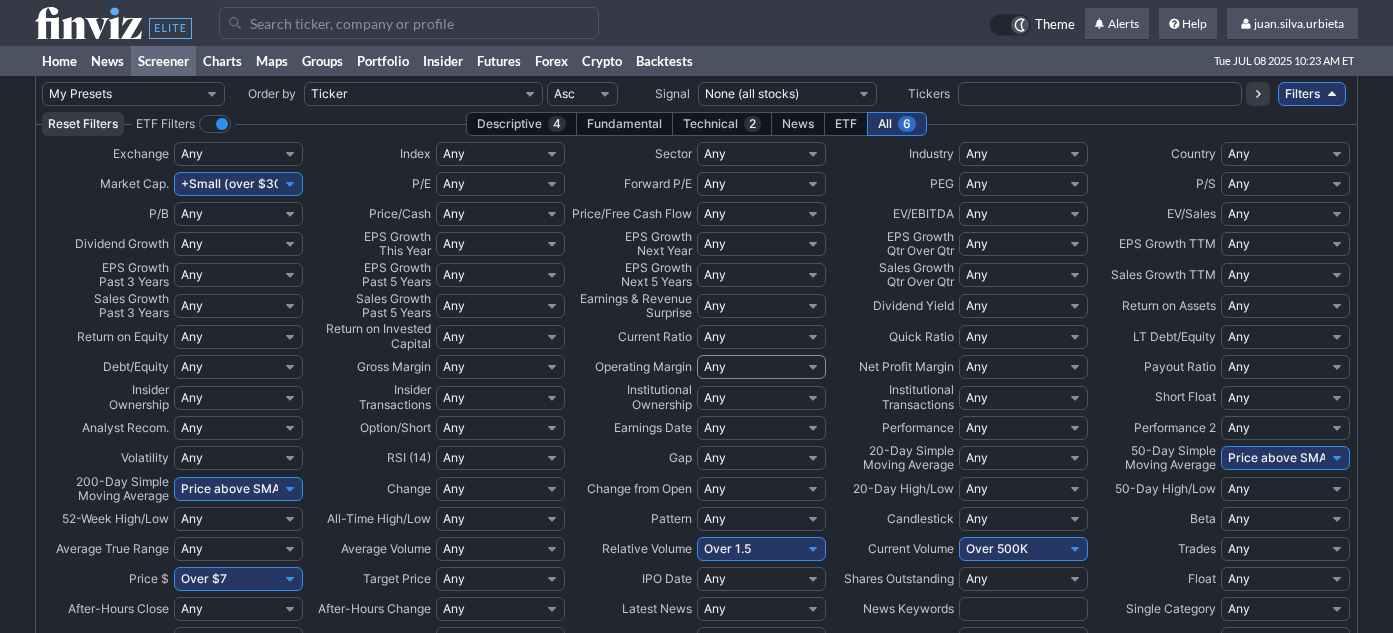 scroll, scrollTop: 0, scrollLeft: 0, axis: both 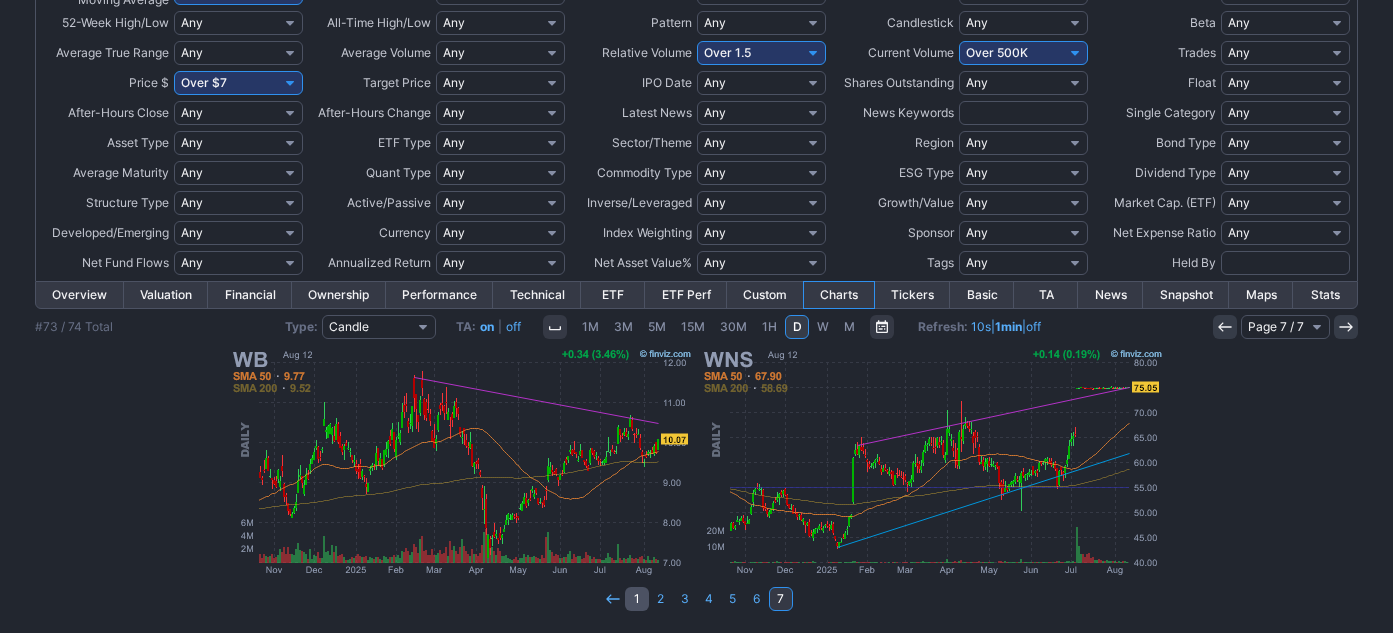 click on "1" at bounding box center [637, 599] 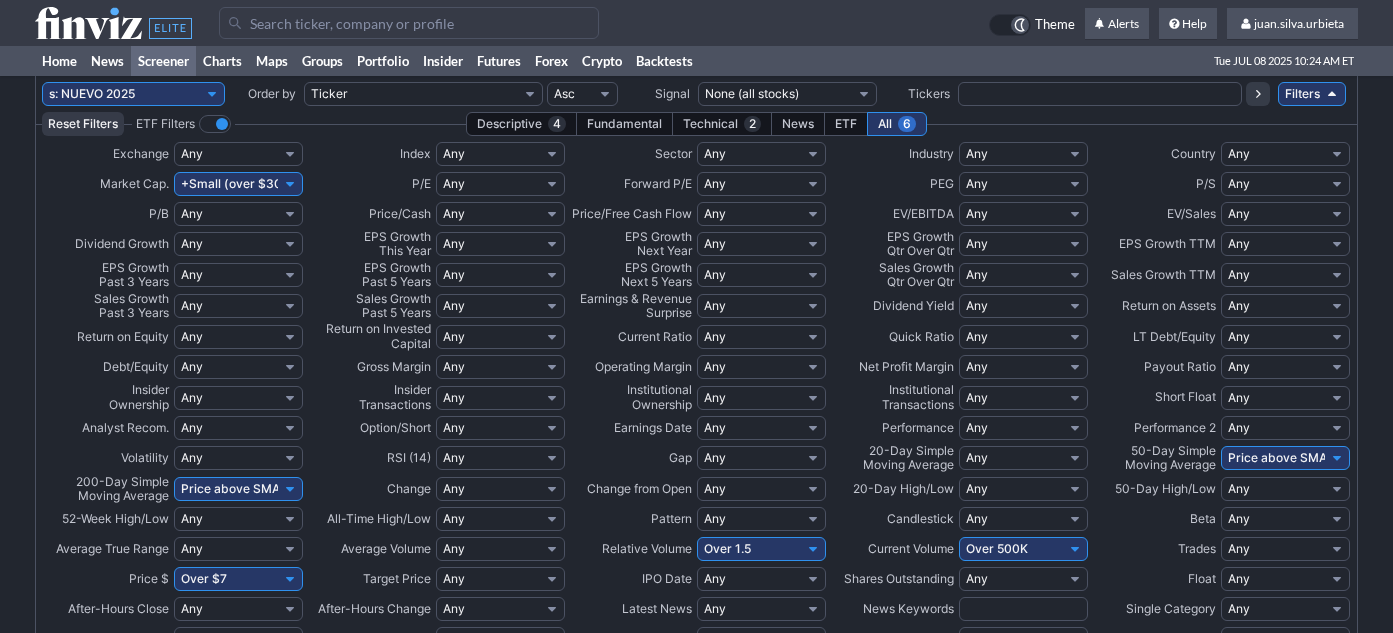 scroll, scrollTop: 0, scrollLeft: 0, axis: both 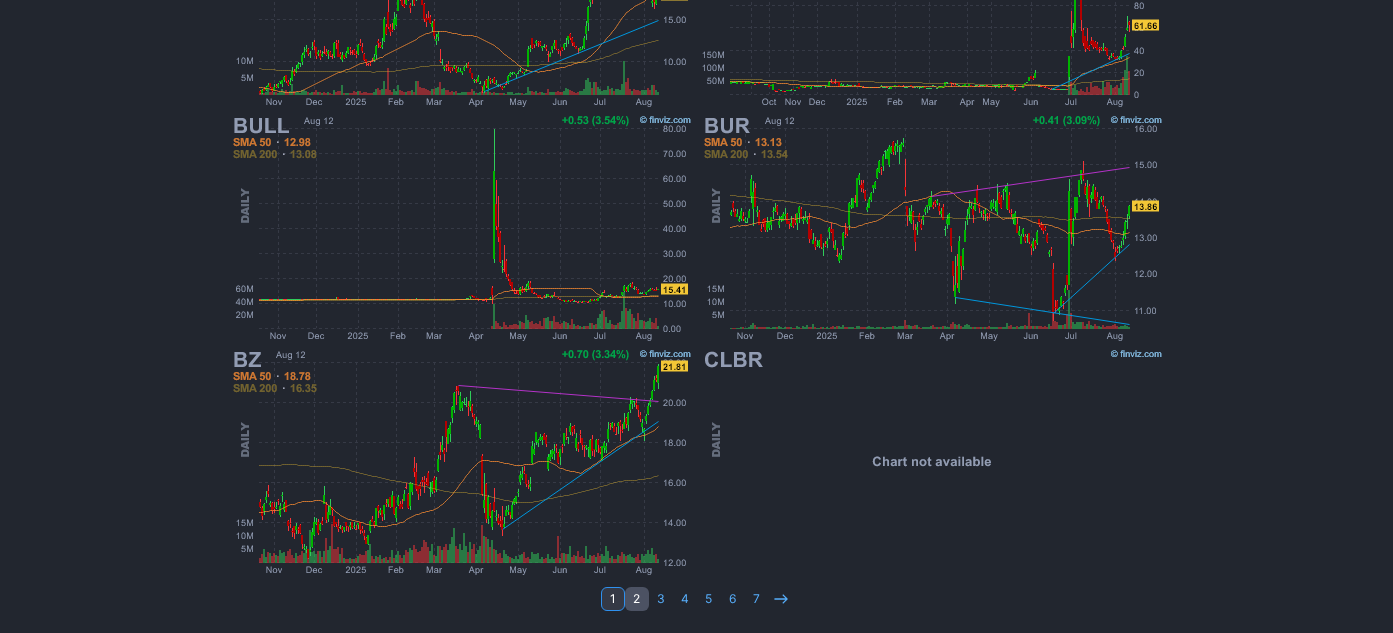 click on "2" at bounding box center [637, 599] 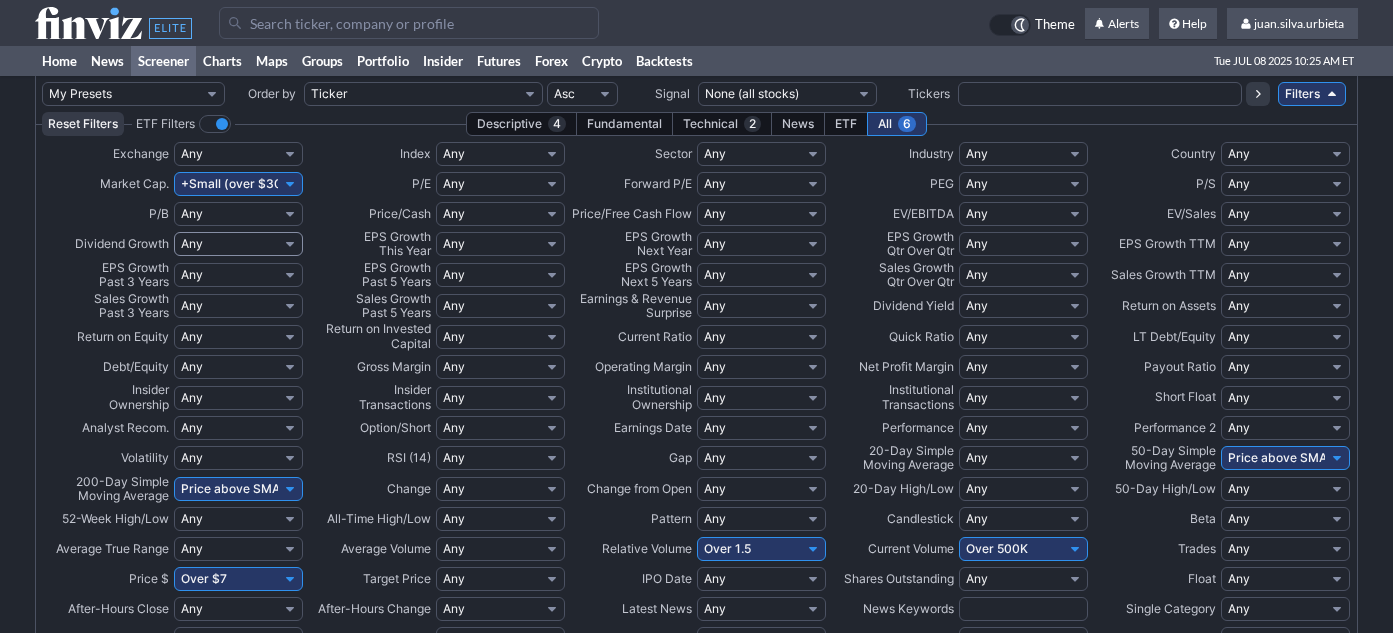 scroll, scrollTop: 0, scrollLeft: 0, axis: both 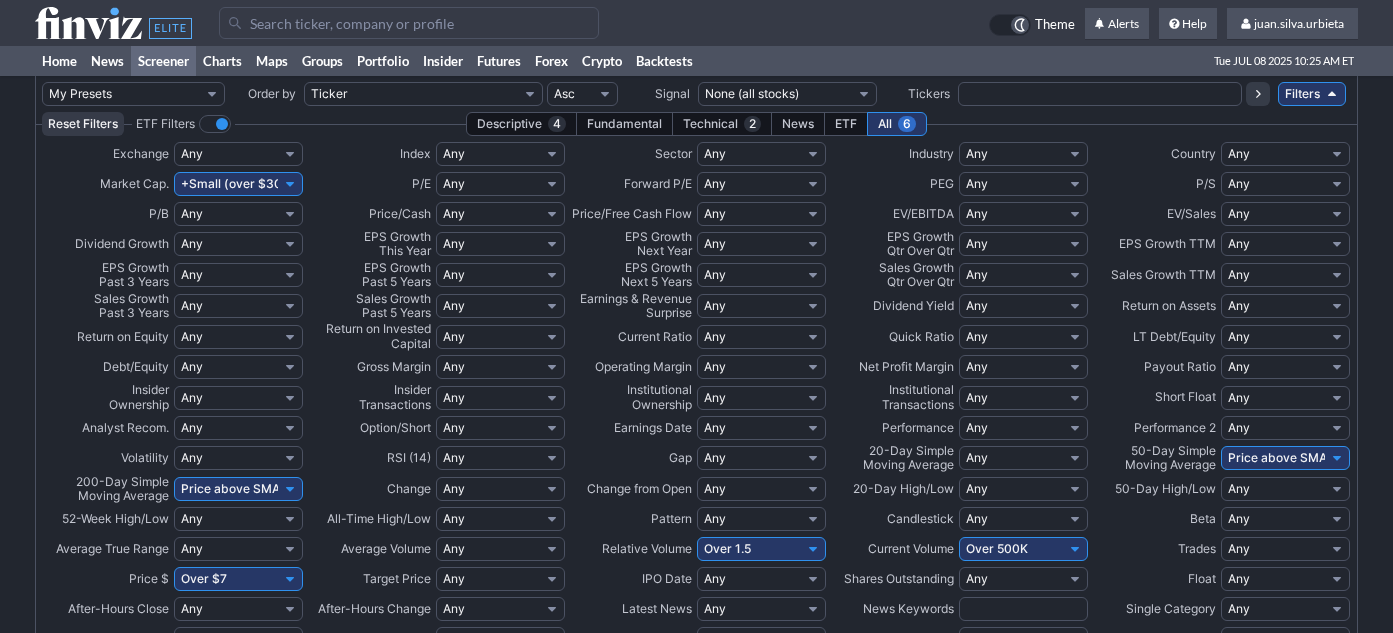 click on "My Presets
-Save Screen
-Edit Screens
s: nuevo 2 [YEAR]
s: intradia
s: CAIDA  FUERTE REBOTES
s: NUEVO [YEAR]
s: Strong up trend
s: cdi 52 nuevos altos
s: cdi2
s: cdi new 52
s: intradia nuevos altos
s: [FIRST] [LAST]
p: Prueba 1" at bounding box center [133, 94] 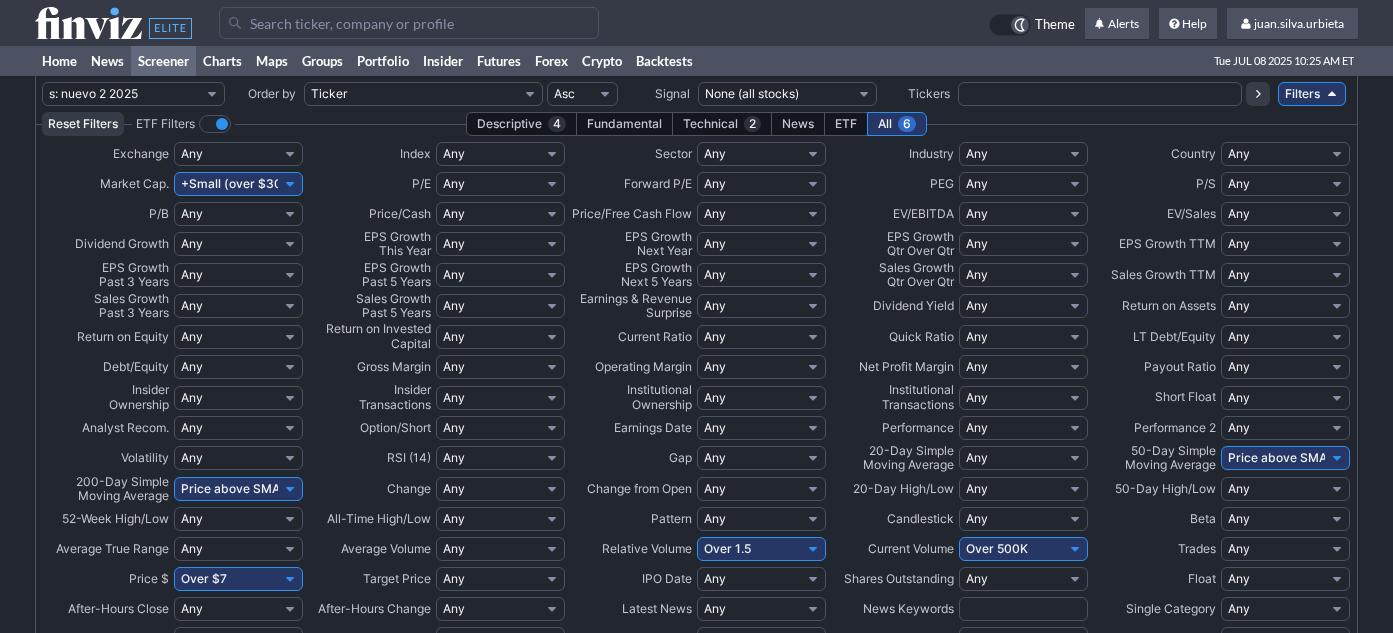 click on "My Presets
-Save Screen
-Edit Screens
s: nuevo 2 2025
s: intradia
s: CAIDA  FUERTE REBOTES
s: NUEVO 2025
s: Strong up trend
s: cdi 52 nuevos altos
s: cdi2
s: cdi new 52
s: intradia nuevos altos
s: JULIAN KOMAR
p: Prueba 1" at bounding box center (133, 94) 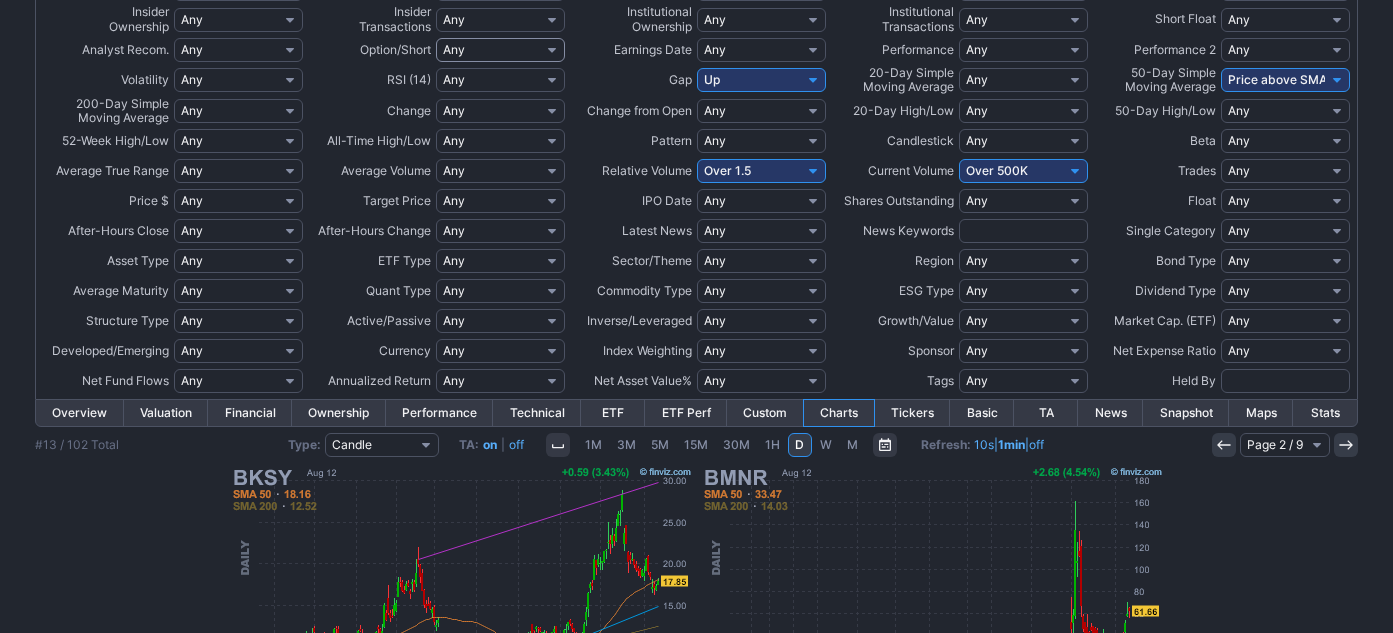 scroll, scrollTop: 0, scrollLeft: 0, axis: both 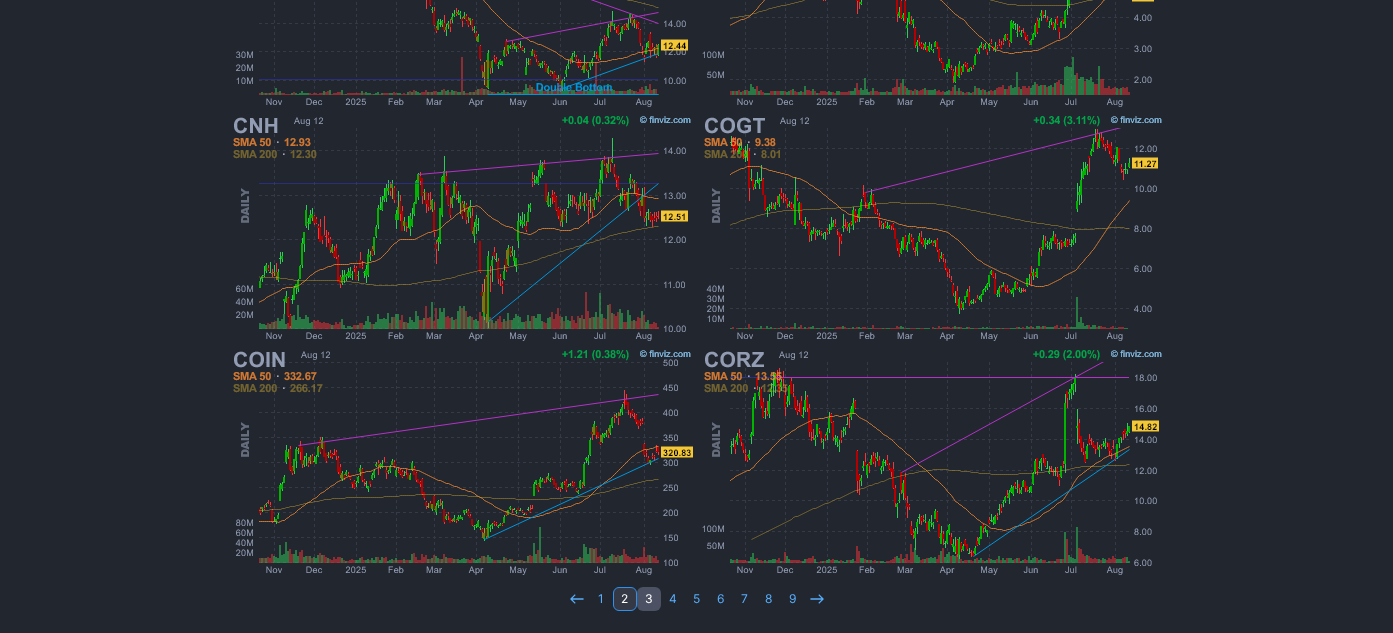 click on "3" at bounding box center (649, 599) 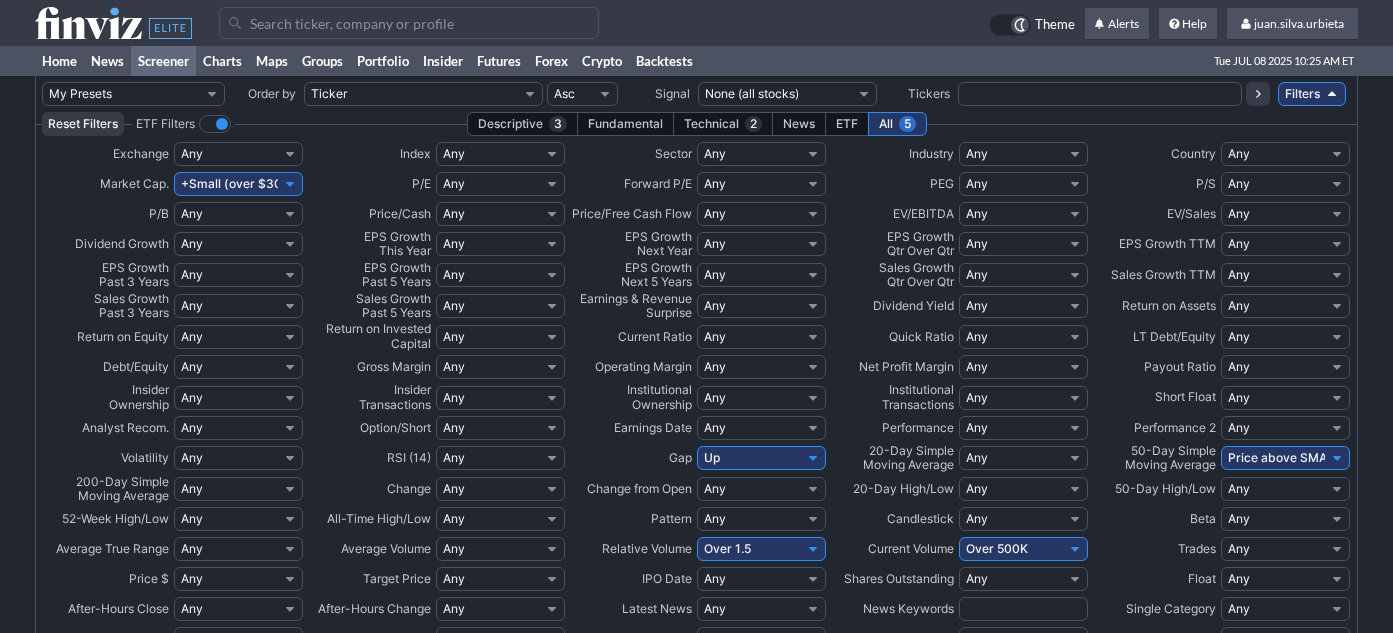 scroll, scrollTop: 72, scrollLeft: 0, axis: vertical 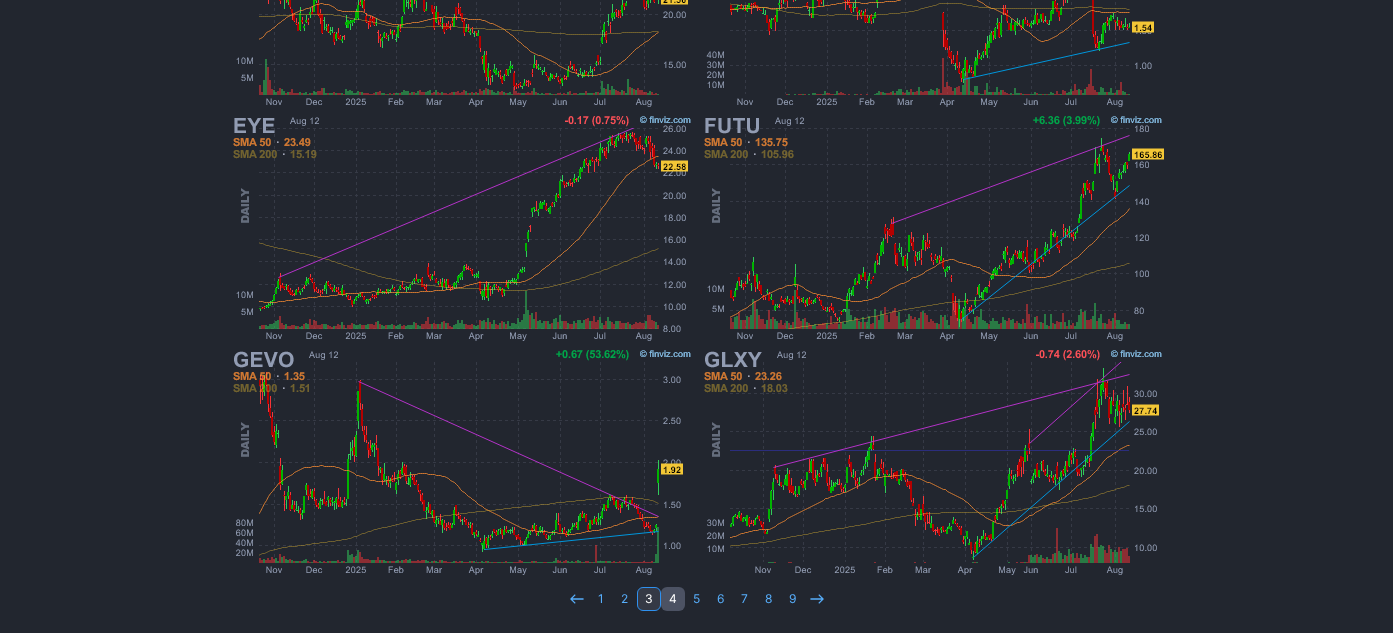 click on "4" at bounding box center (673, 599) 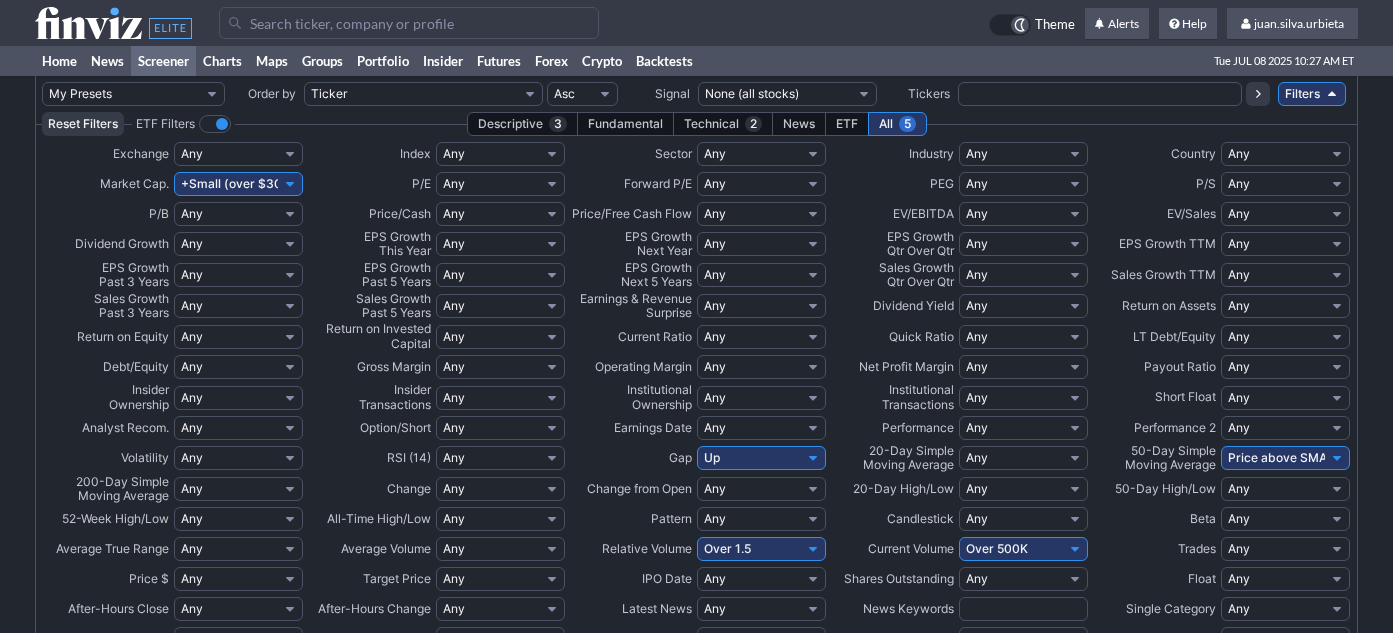 scroll, scrollTop: 0, scrollLeft: 0, axis: both 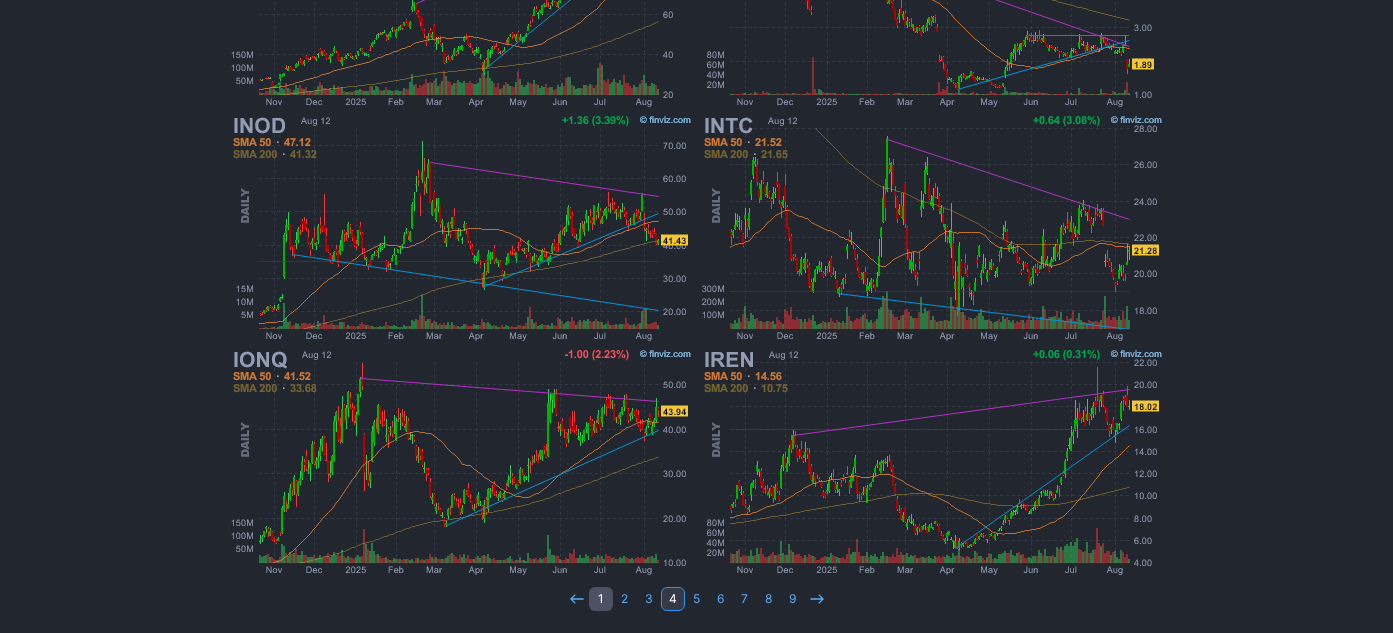 click on "1" at bounding box center [601, 599] 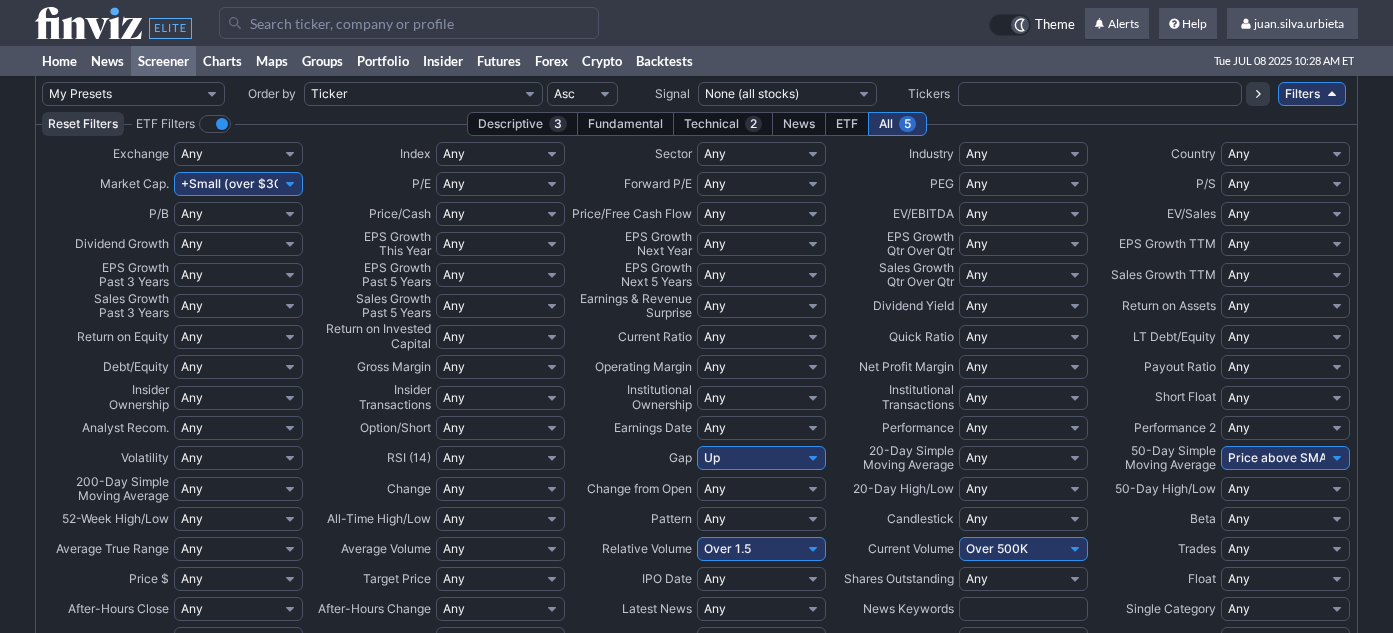 scroll, scrollTop: 600, scrollLeft: 0, axis: vertical 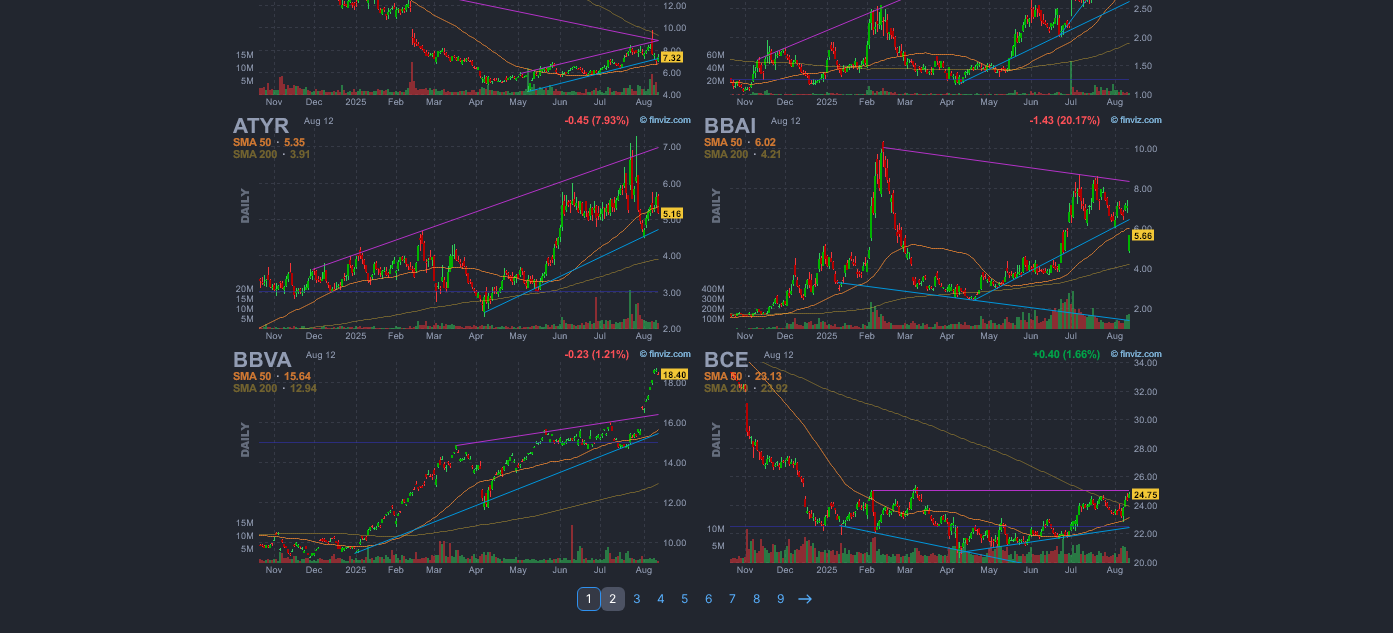 click on "2" at bounding box center [613, 599] 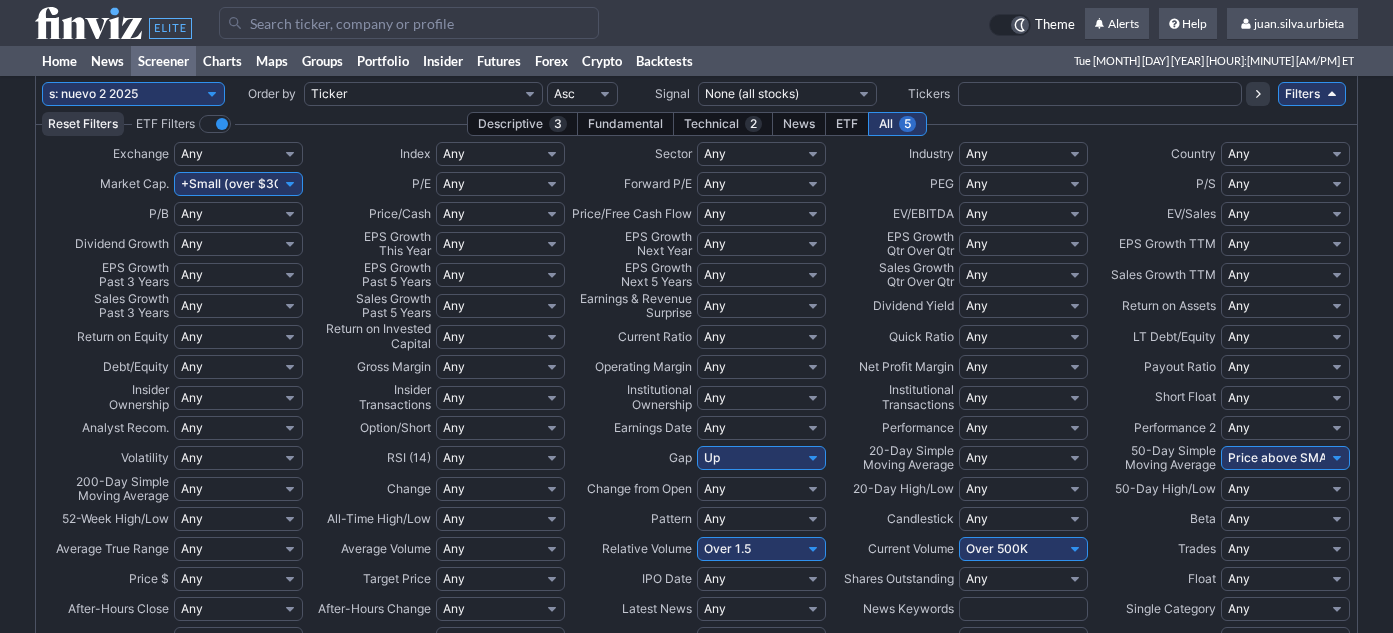 scroll, scrollTop: 0, scrollLeft: 0, axis: both 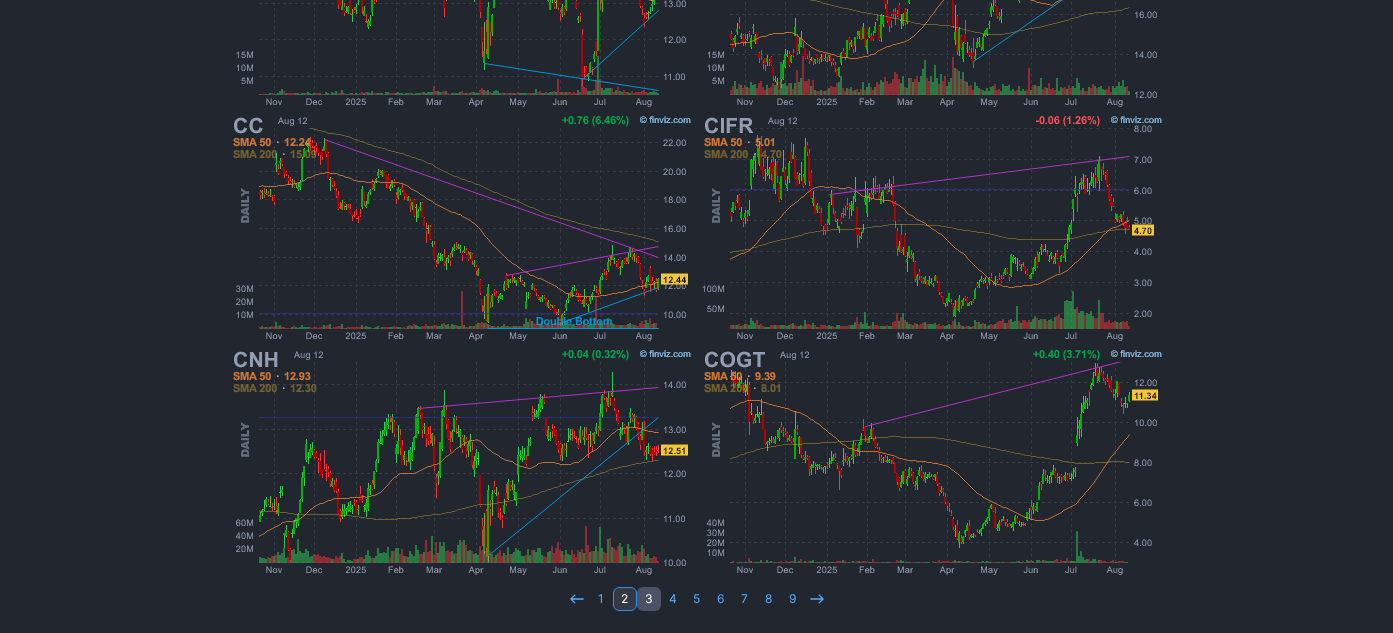 click on "3" at bounding box center [649, 599] 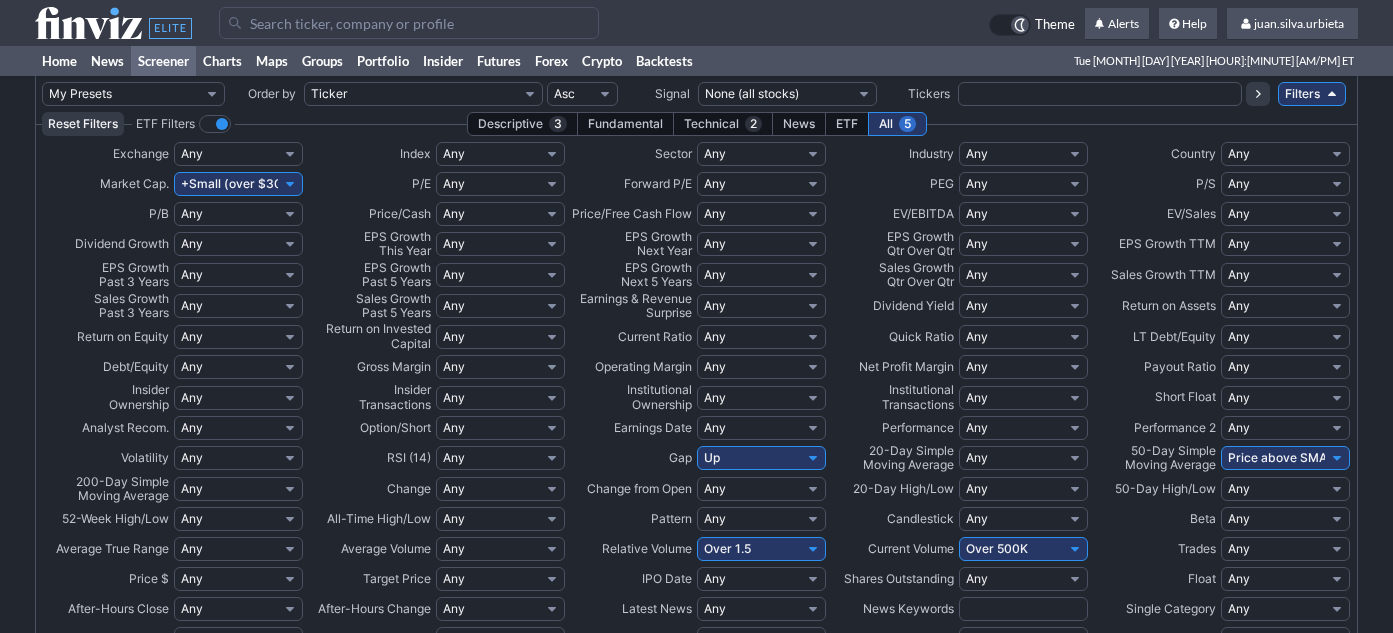 scroll, scrollTop: 0, scrollLeft: 0, axis: both 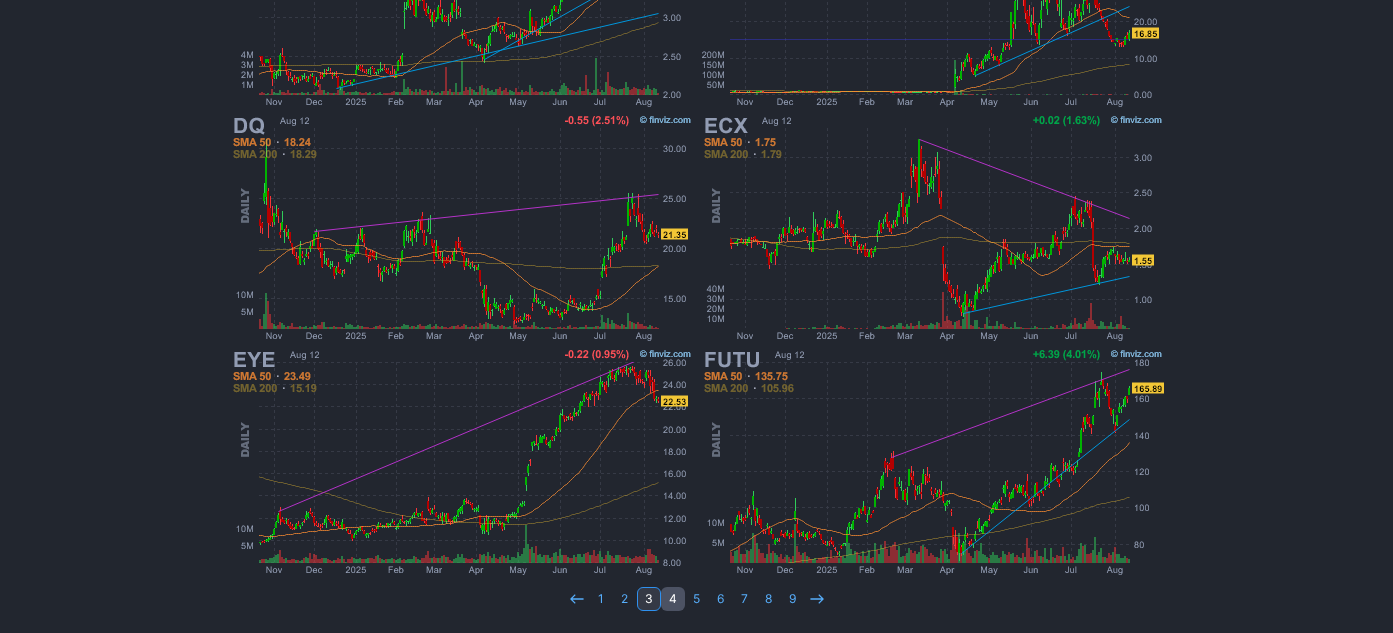 click on "4" at bounding box center (673, 599) 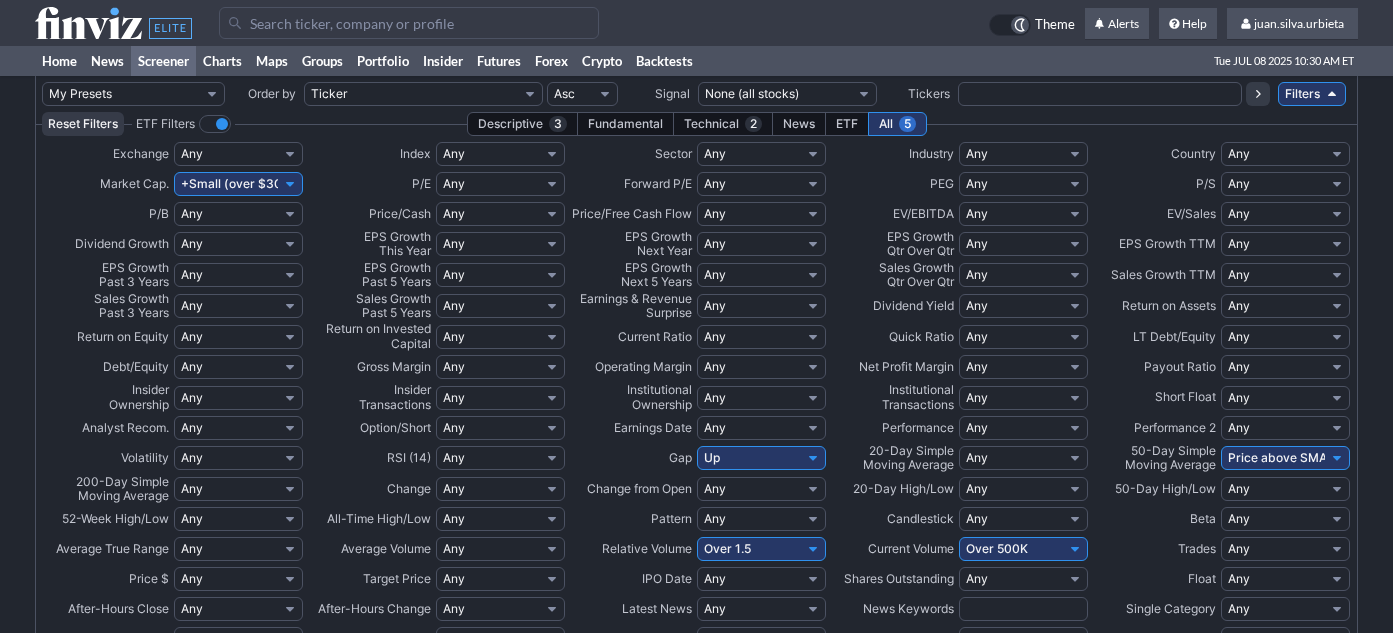 scroll, scrollTop: 11, scrollLeft: 0, axis: vertical 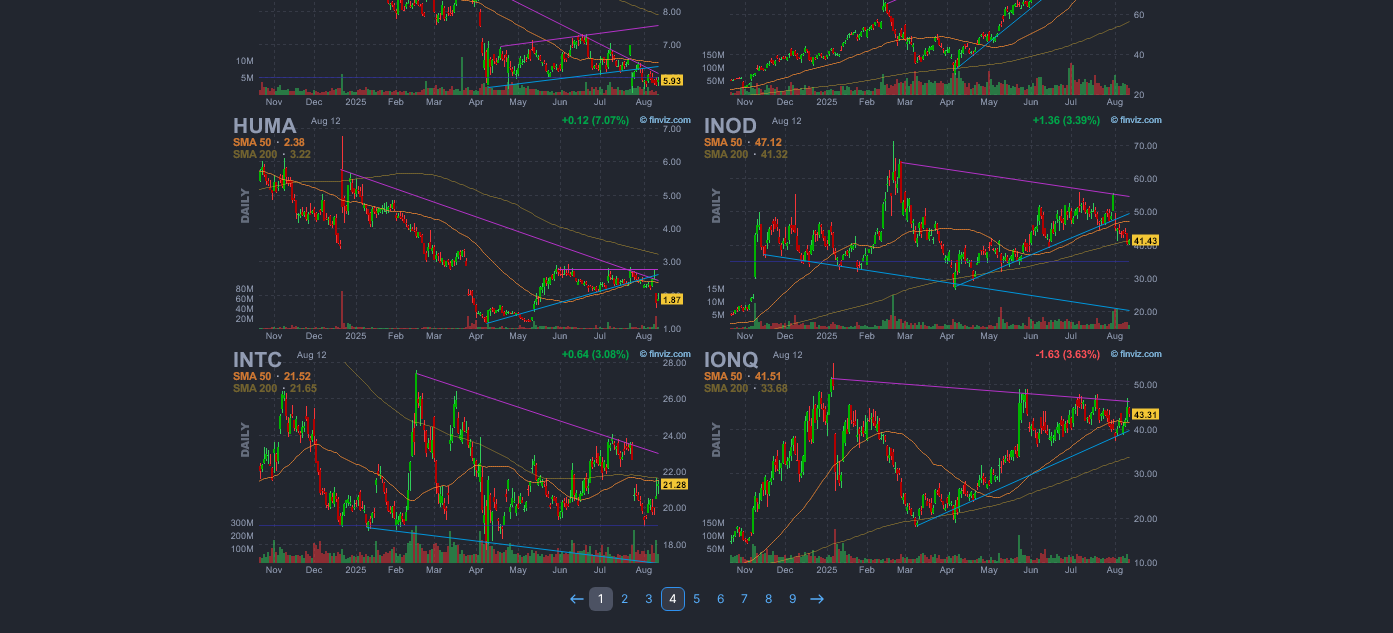 click on "1" at bounding box center (601, 599) 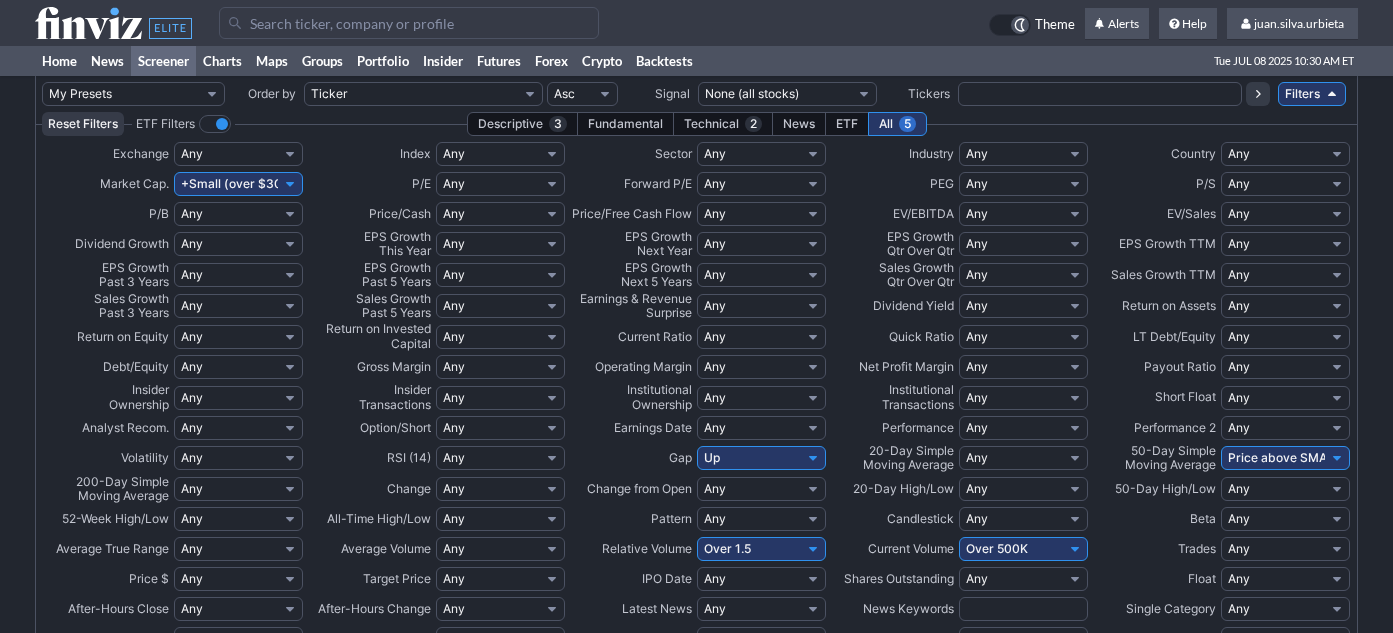 scroll, scrollTop: 0, scrollLeft: 0, axis: both 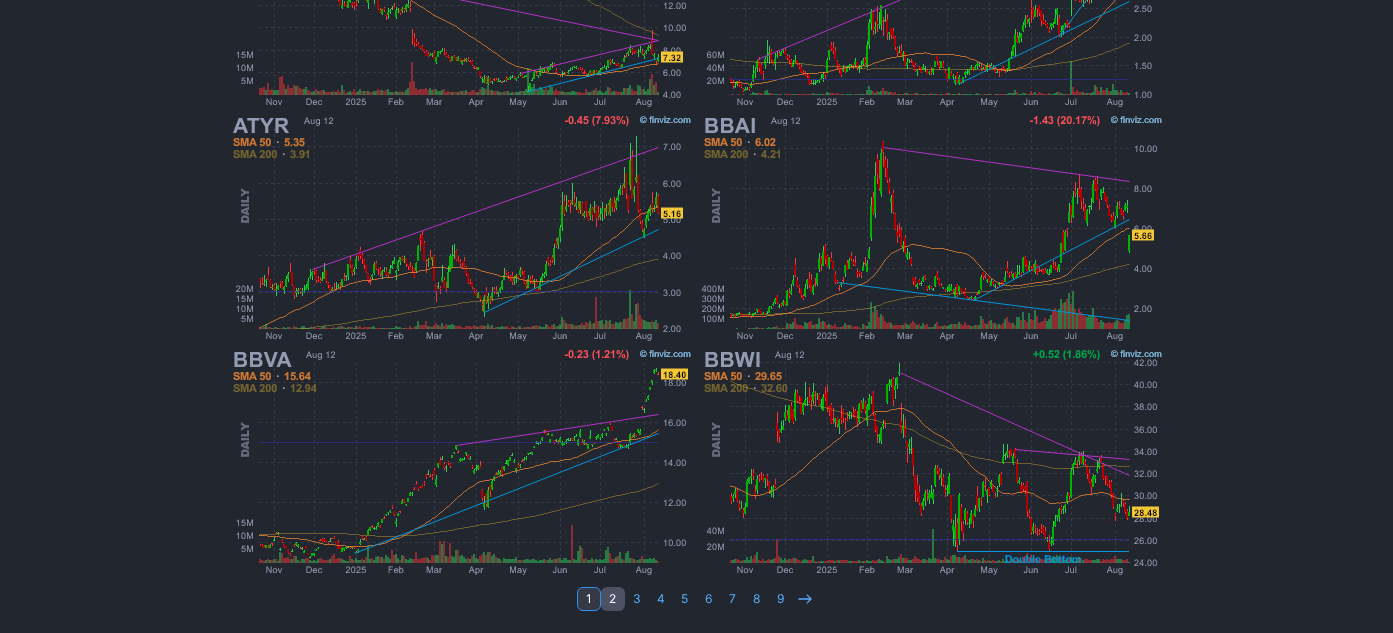 click on "2" at bounding box center (613, 599) 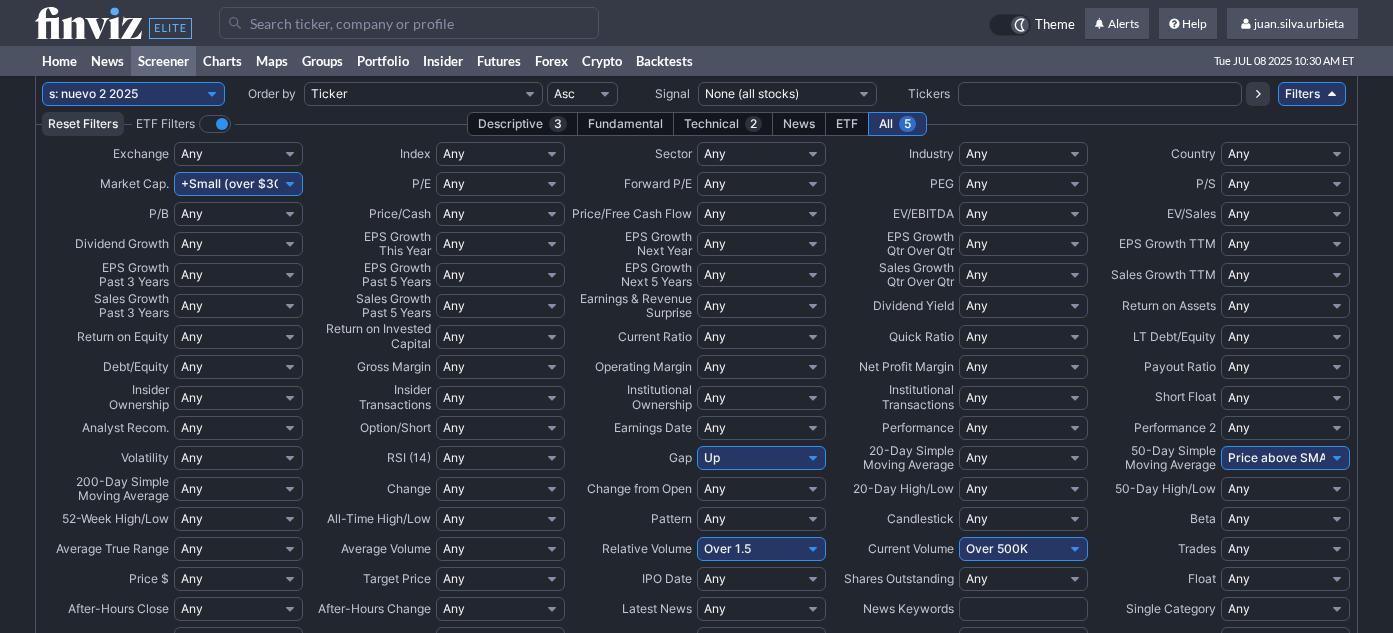 scroll, scrollTop: 0, scrollLeft: 0, axis: both 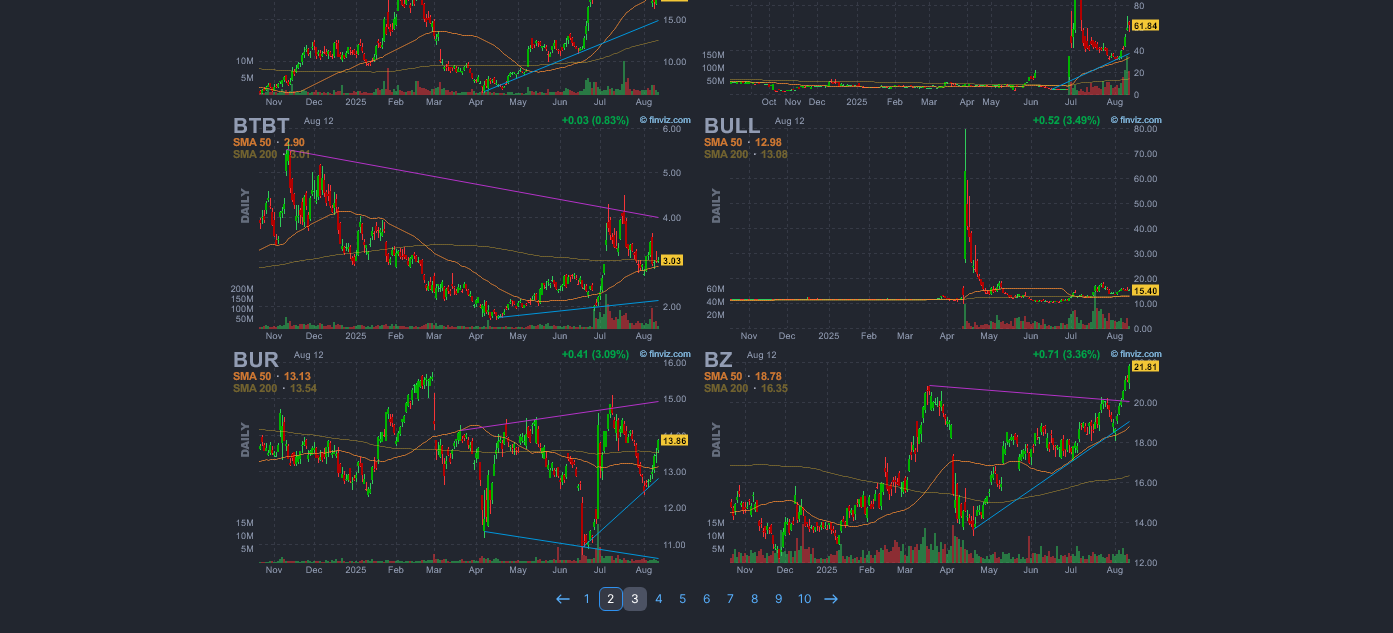 click on "3" at bounding box center (635, 599) 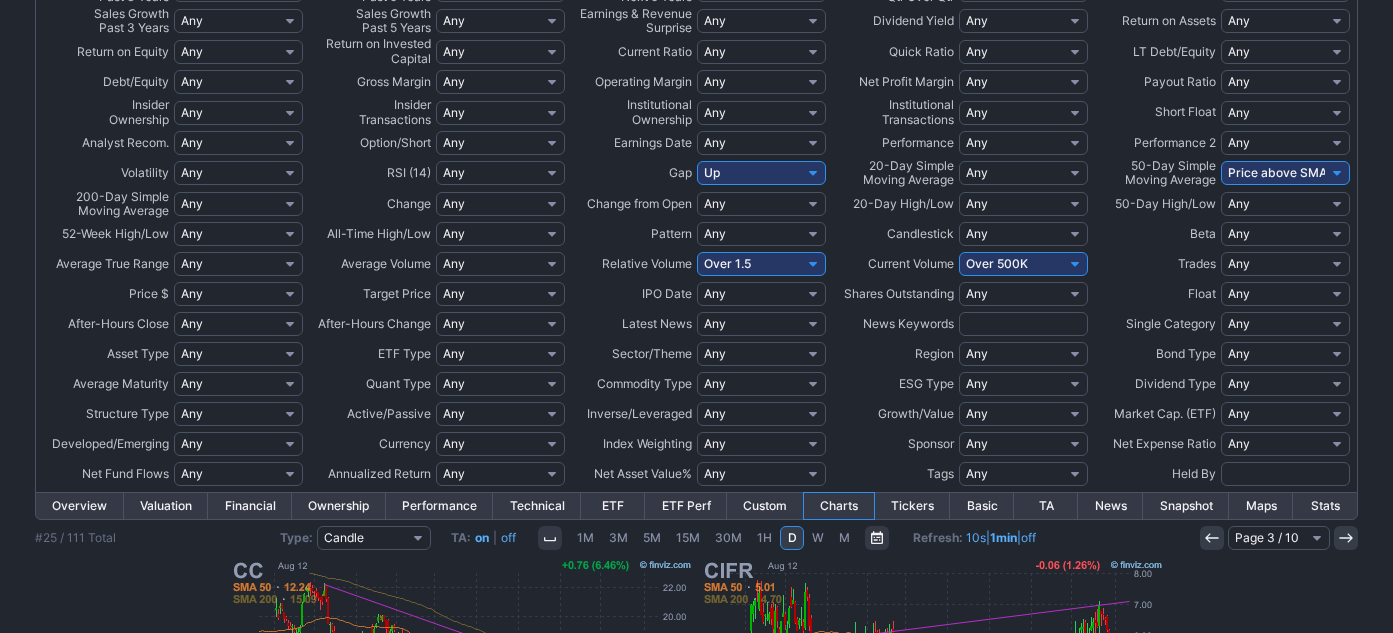 scroll, scrollTop: 0, scrollLeft: 0, axis: both 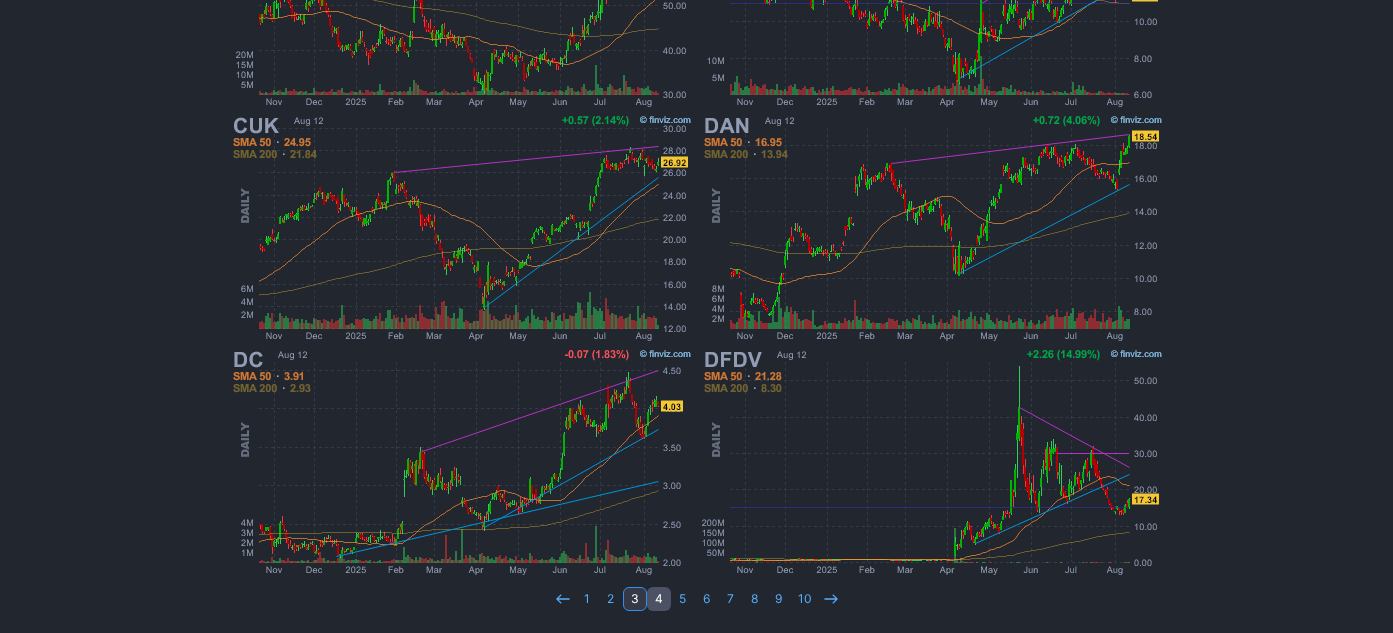 click on "4" at bounding box center (659, 599) 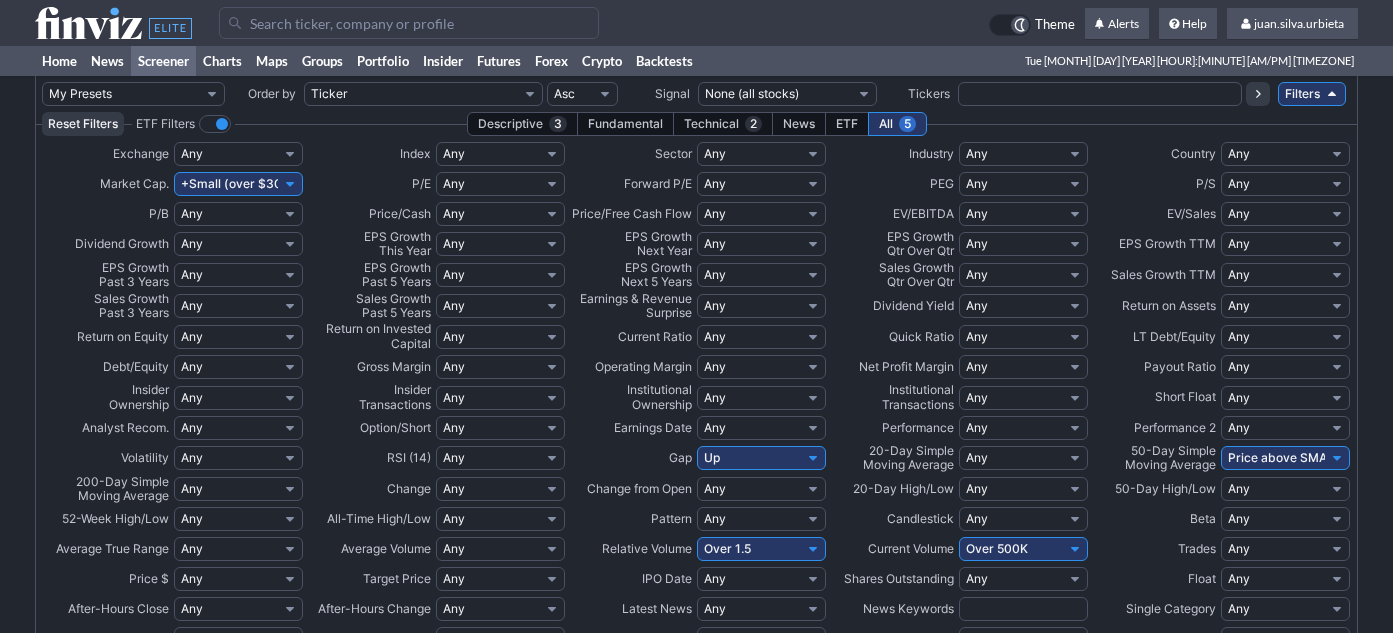 scroll, scrollTop: 436, scrollLeft: 0, axis: vertical 